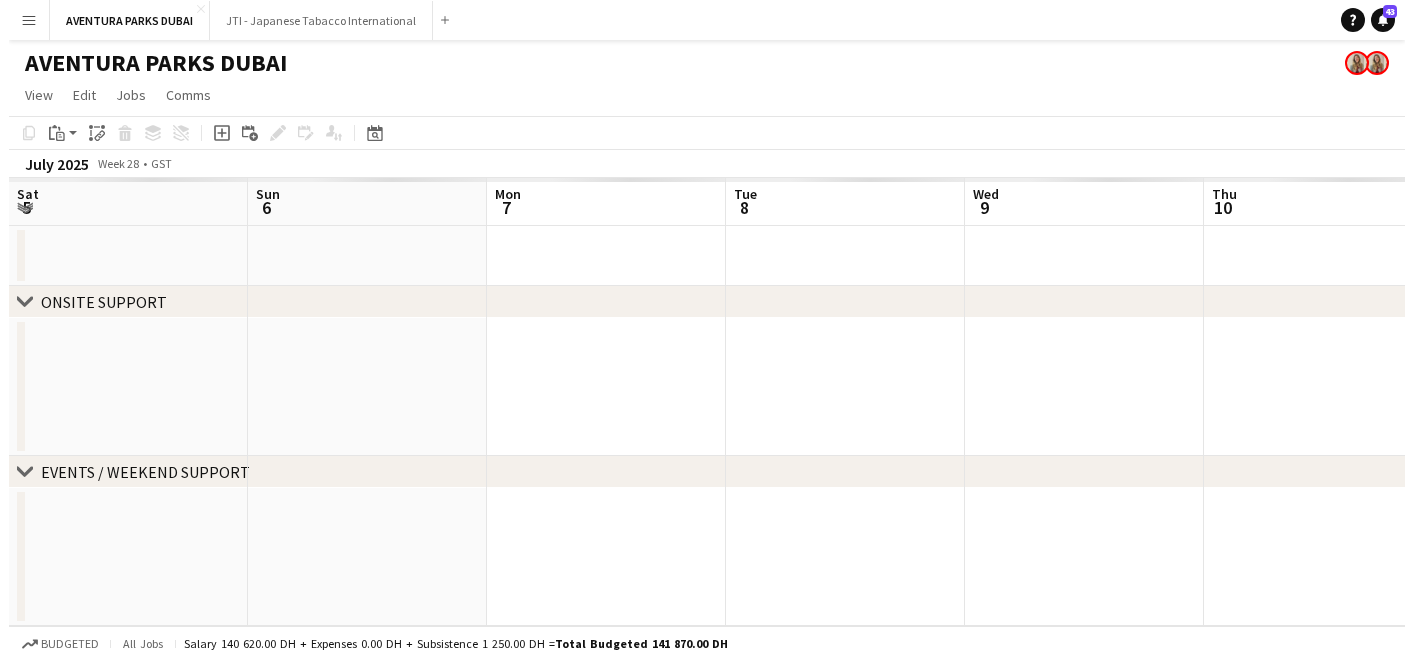 scroll, scrollTop: 0, scrollLeft: 0, axis: both 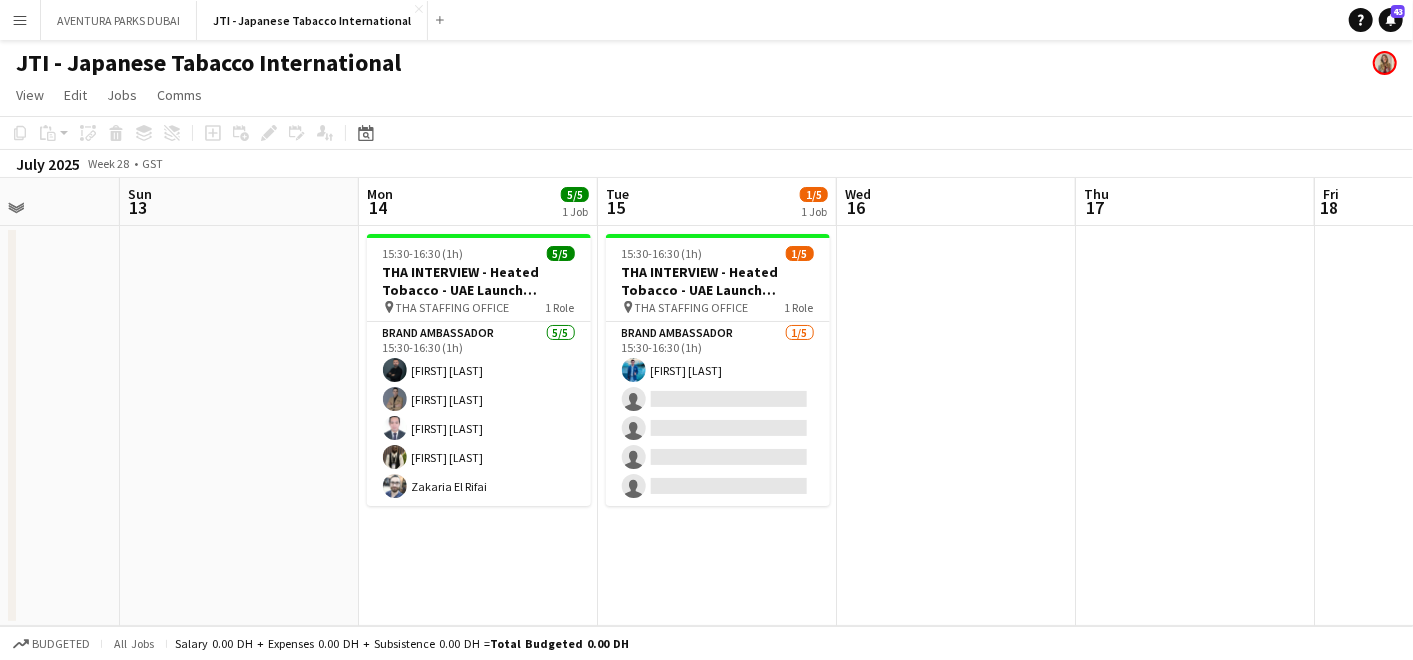 drag, startPoint x: 331, startPoint y: 417, endPoint x: 535, endPoint y: 416, distance: 204.00246 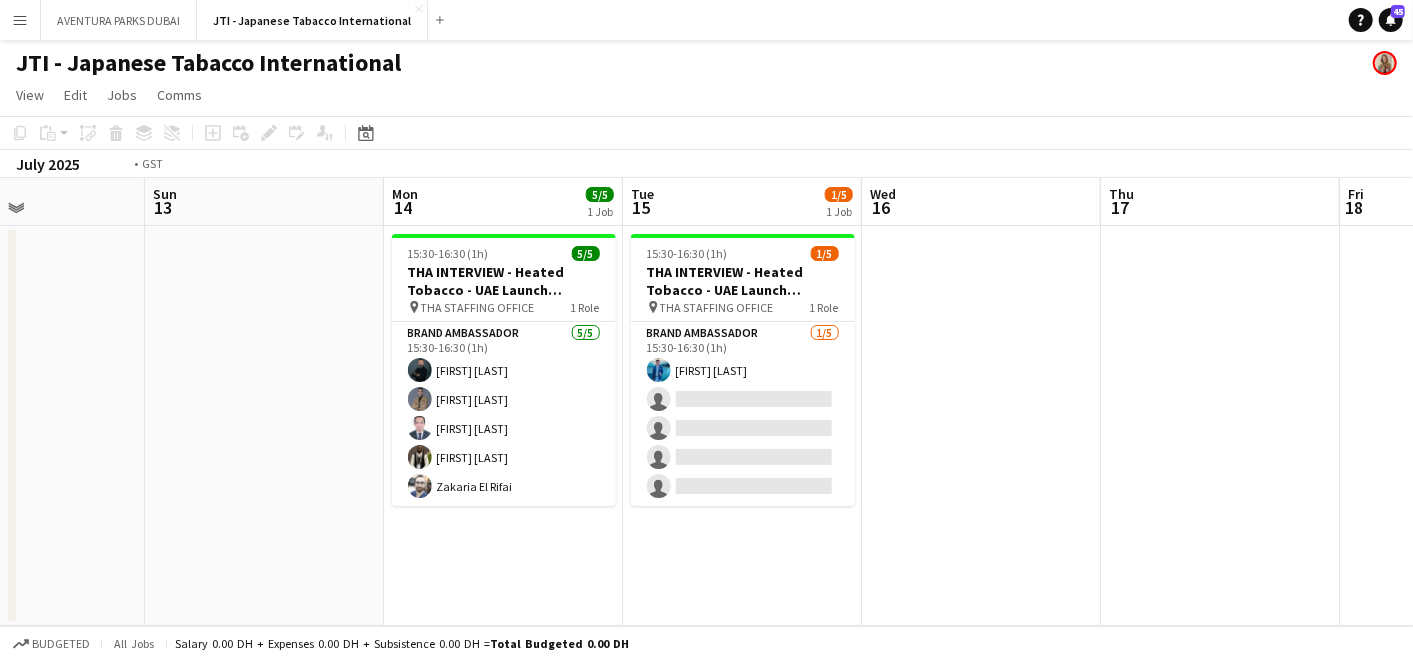 click on "Sun   13   Mon   14   5/5   1 Job   Tue   15   1/5   1 Job   Wed   16   Thu   17   Fri   18   Sat   19   Sun   20      11:30-16:30 (5h)    10/10   THA INTERVIEW - Heated Tobacco - [COUNTRY] Launch Program
pin
THA STAFFING OFFICE   2 Roles   Brand Ambassador    5/5   11:30-12:30 (1h)
[FIRST] [LAST] [FIRST] [LAST] [FIRST] [LAST] [FIRST] [LAST] [FIRST] [LAST]    Brand Ambassador    5/5   15:30-16:30 (1h)
! [FIRST] [LAST] [FIRST] [LAST] [FIRST] [LAST] [FIRST] [LAST] [FIRST] [LAST]     12:00-16:30 (4h30m)    10/10   THA INTERVIEW - Heated Tobacco - [COUNTRY] Launch Program
pin
THA STAFFING OFFICE   2 Roles   Brand Ambassador    4/4   12:00-13:00 (1h)
[FIRST] [LAST] [FIRST] [LAST] [FIRST] [LAST] [FIRST] [LAST]    Brand Ambassador    6/6   15:30-16:30 (1h)
[FIRST] [LAST] [FIRST] [LAST] [FIRST] [LAST] [FIRST] [LAST] [FIRST] [LAST] [FIRST] [LAST]     15:30-16:30 (1h)    5/5" at bounding box center (706, 402) 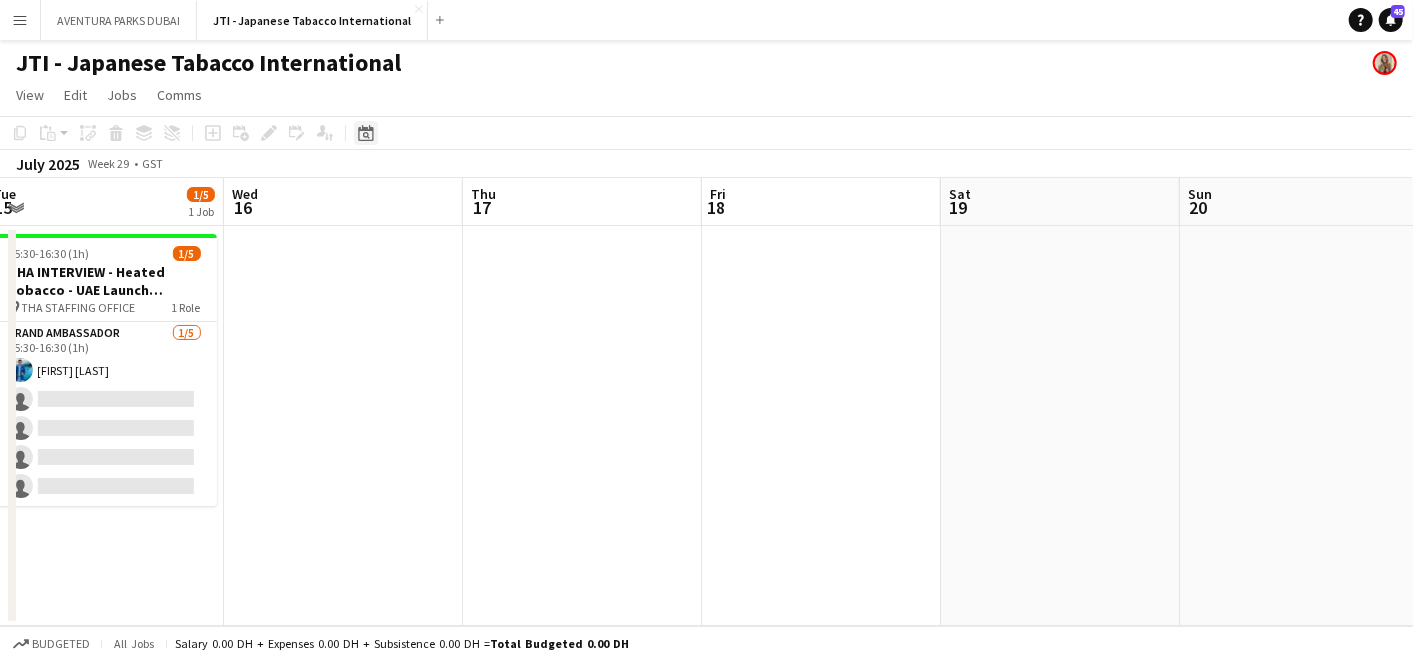 click on "Date picker" 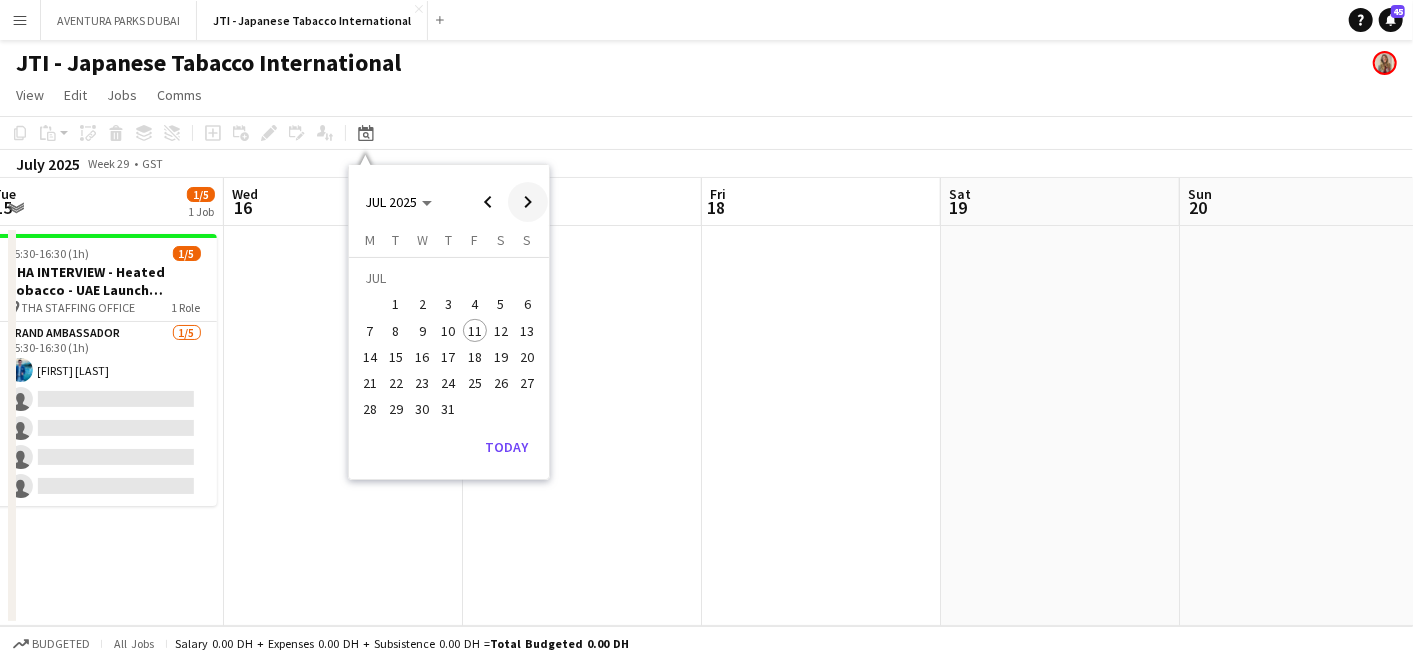 click at bounding box center (528, 202) 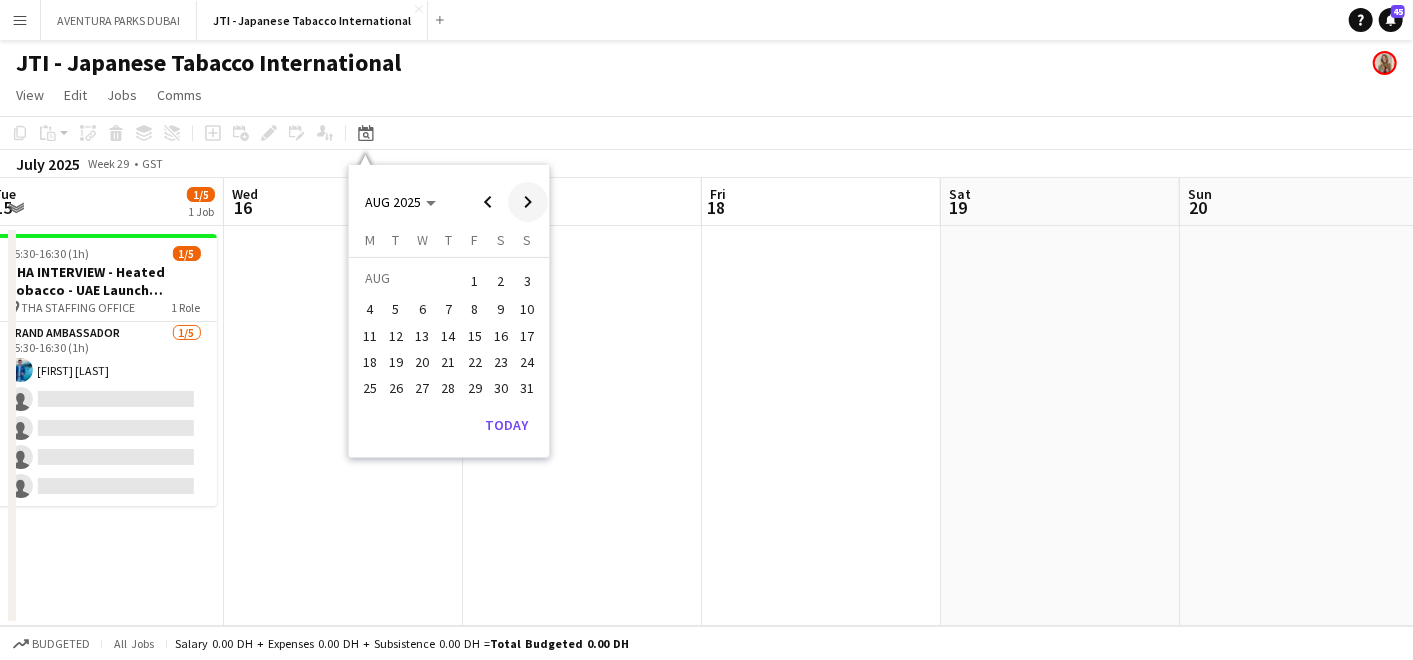 click at bounding box center [528, 202] 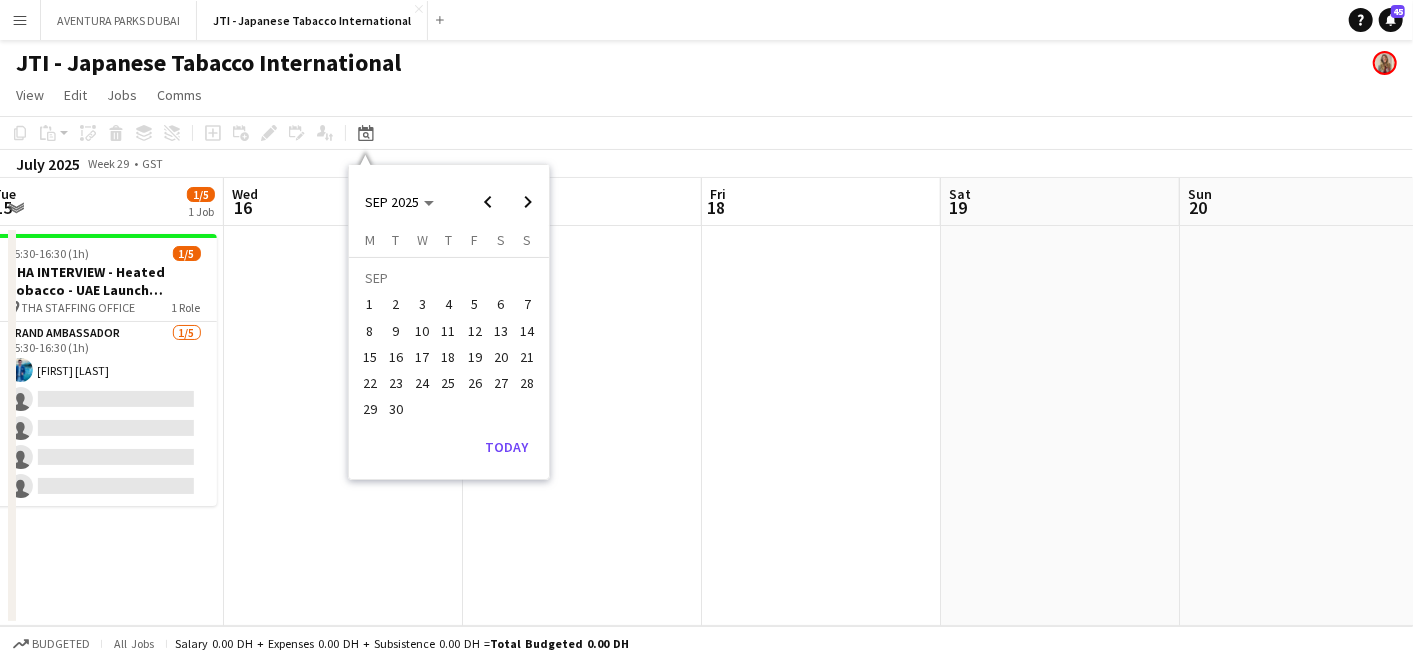click on "1" at bounding box center (370, 305) 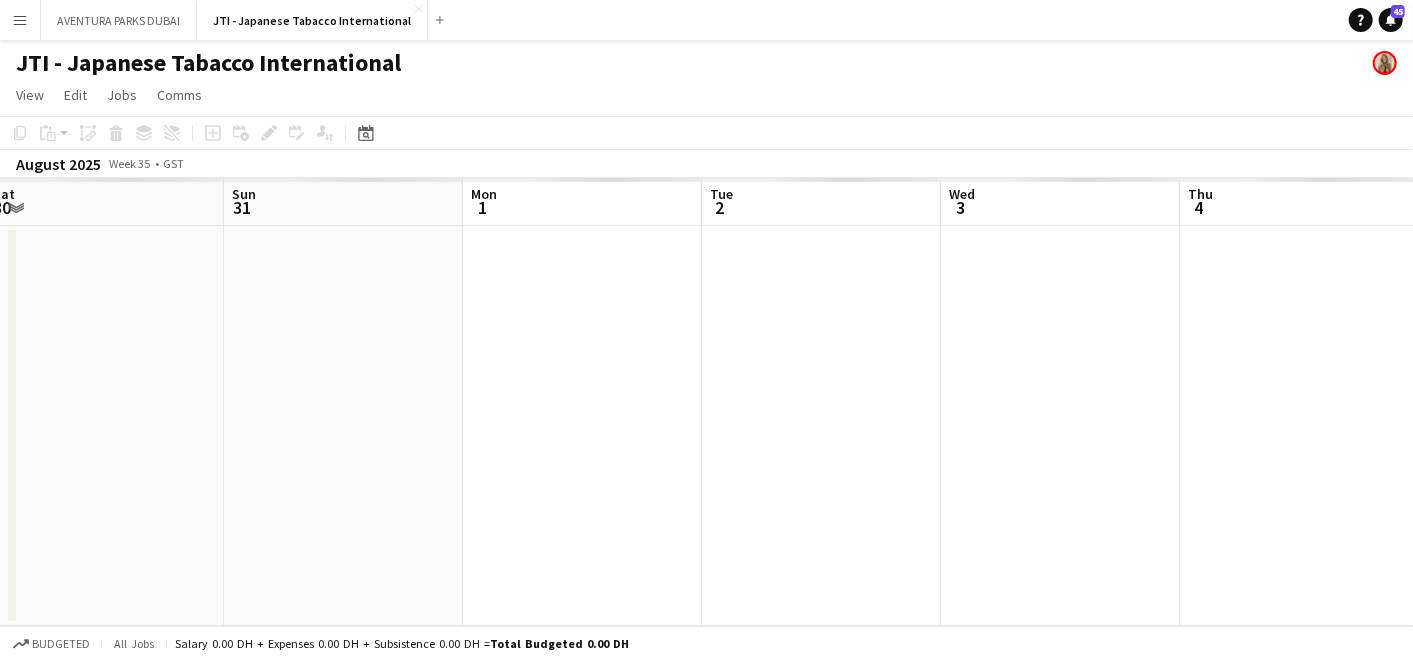 scroll, scrollTop: 0, scrollLeft: 687, axis: horizontal 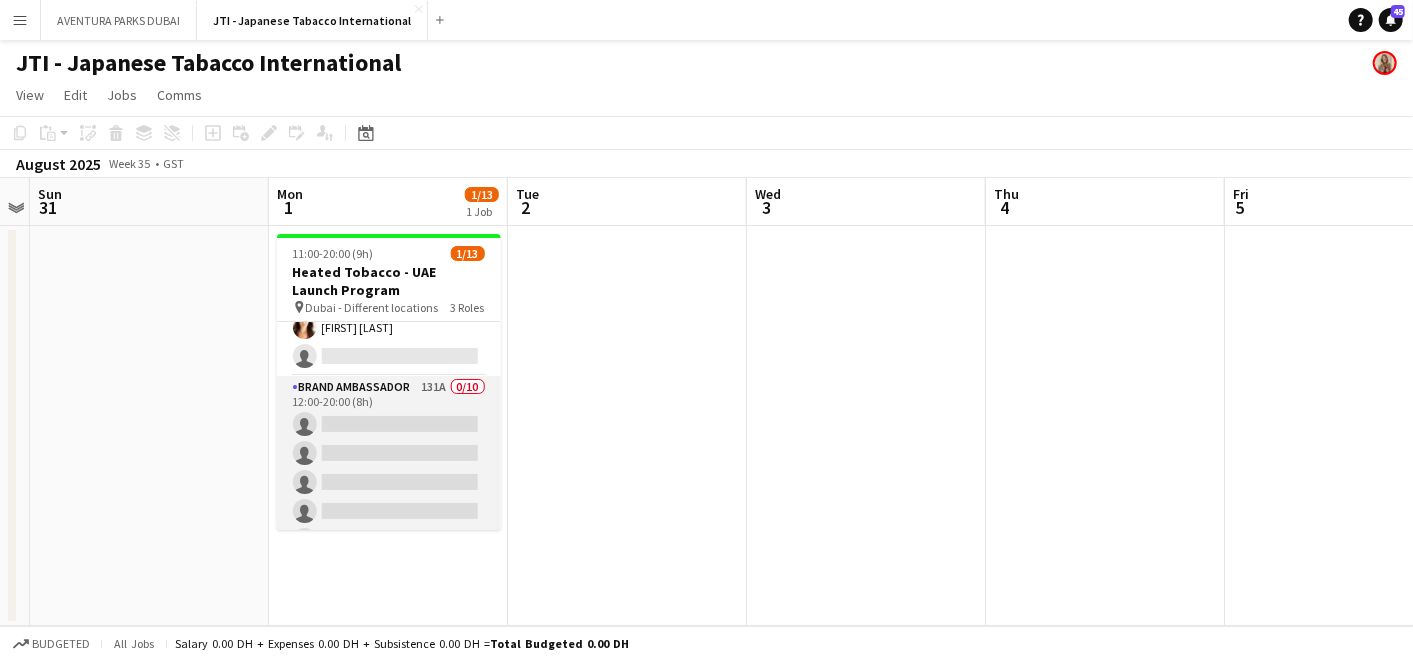 click on "Brand Ambassador    131A   0/10   12:00-20:00 (8h)
single-neutral-actions
single-neutral-actions
single-neutral-actions
single-neutral-actions
single-neutral-actions
single-neutral-actions
single-neutral-actions
single-neutral-actions
single-neutral-actions
single-neutral-actions" at bounding box center (389, 540) 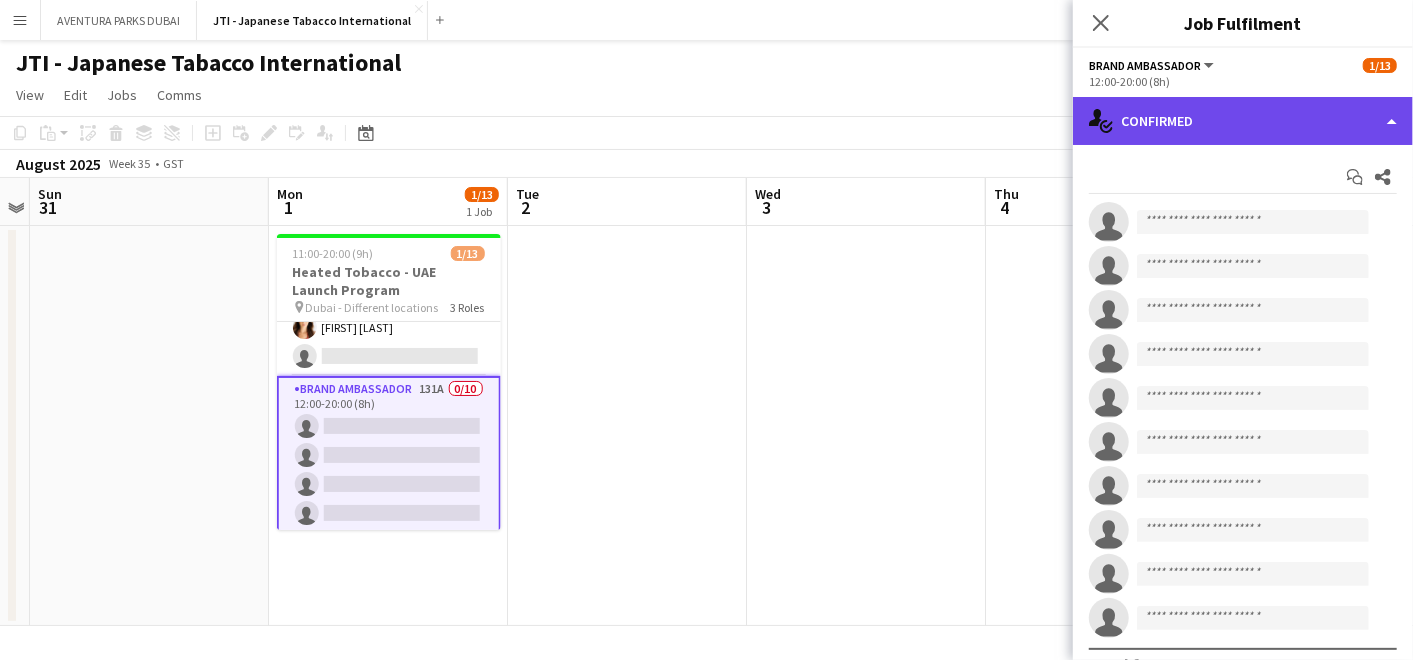 click on "single-neutral-actions-check-2
Confirmed" 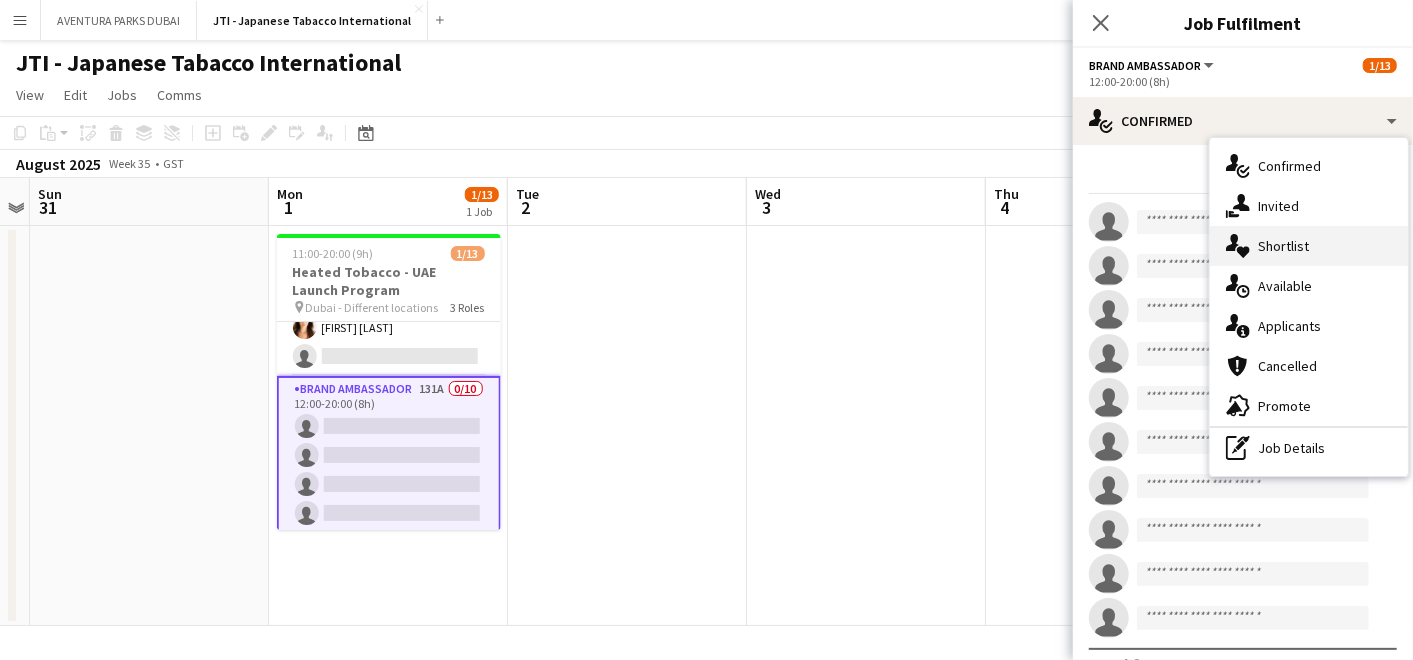 click on "single-neutral-actions-heart
Shortlist" at bounding box center (1309, 246) 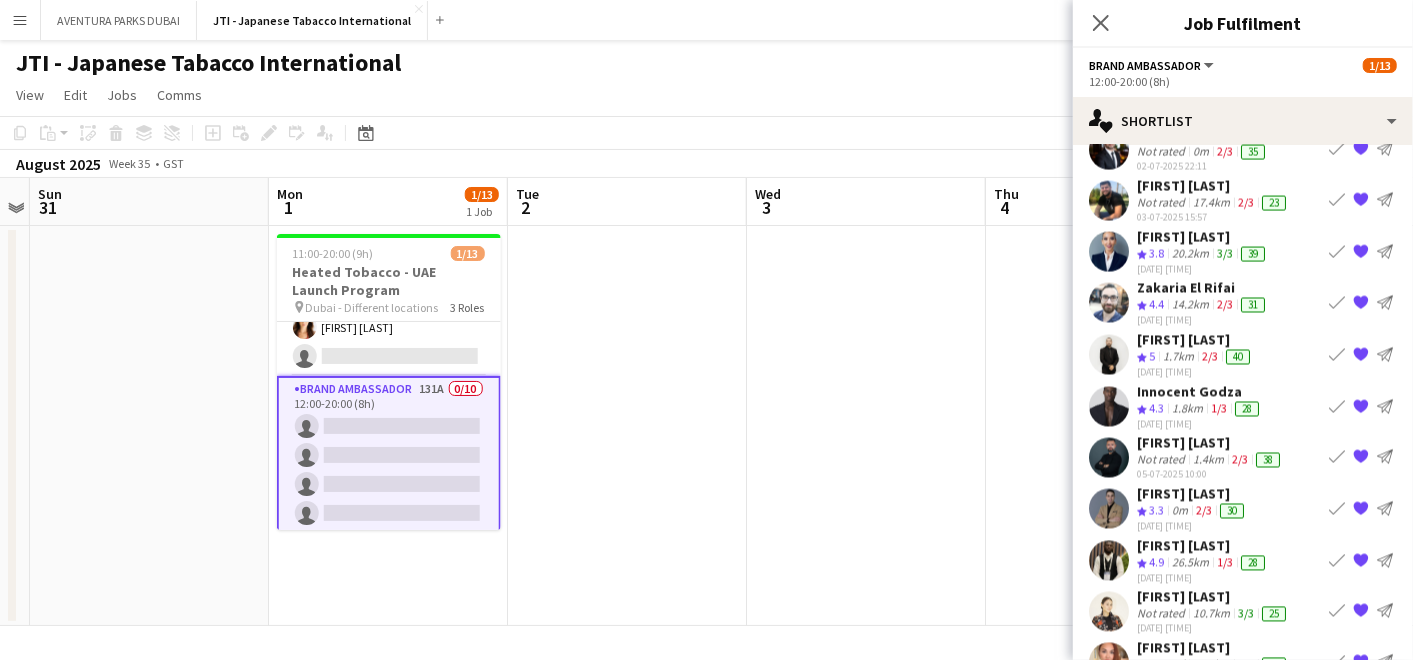 scroll, scrollTop: 2058, scrollLeft: 0, axis: vertical 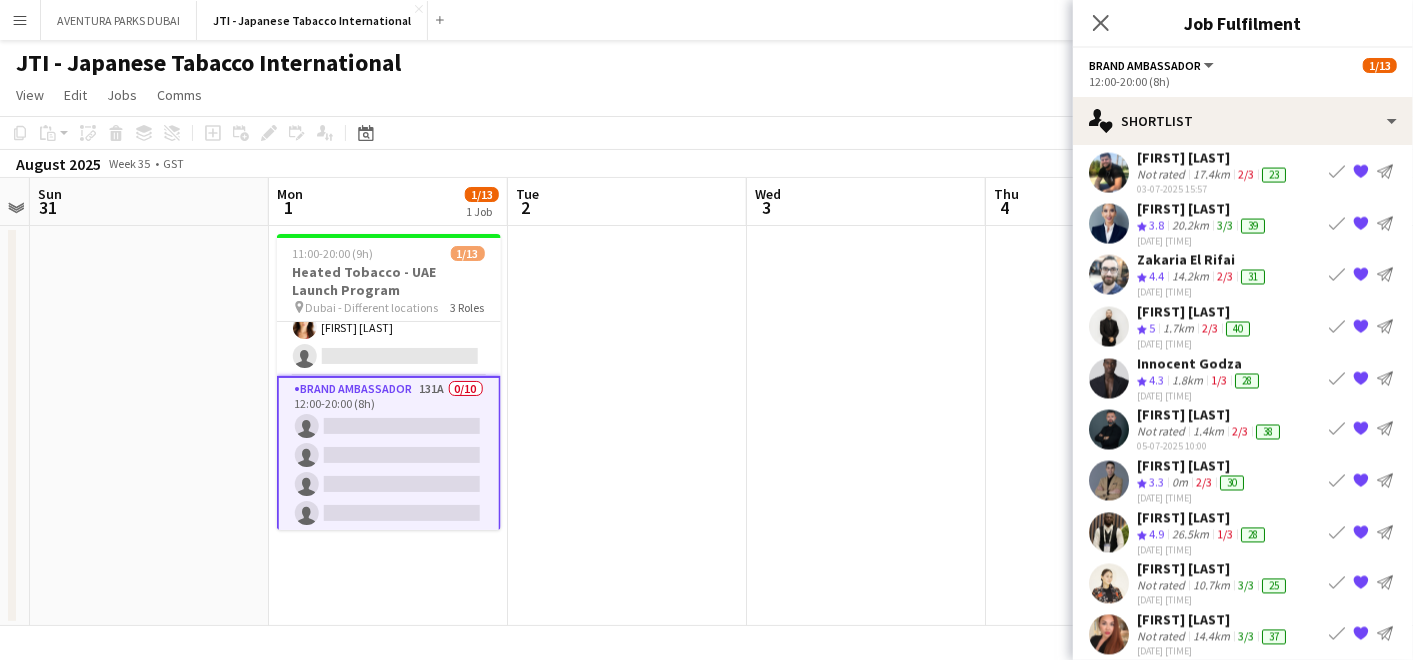 click on "{{ spriteTitle }}" at bounding box center [1361, 635] 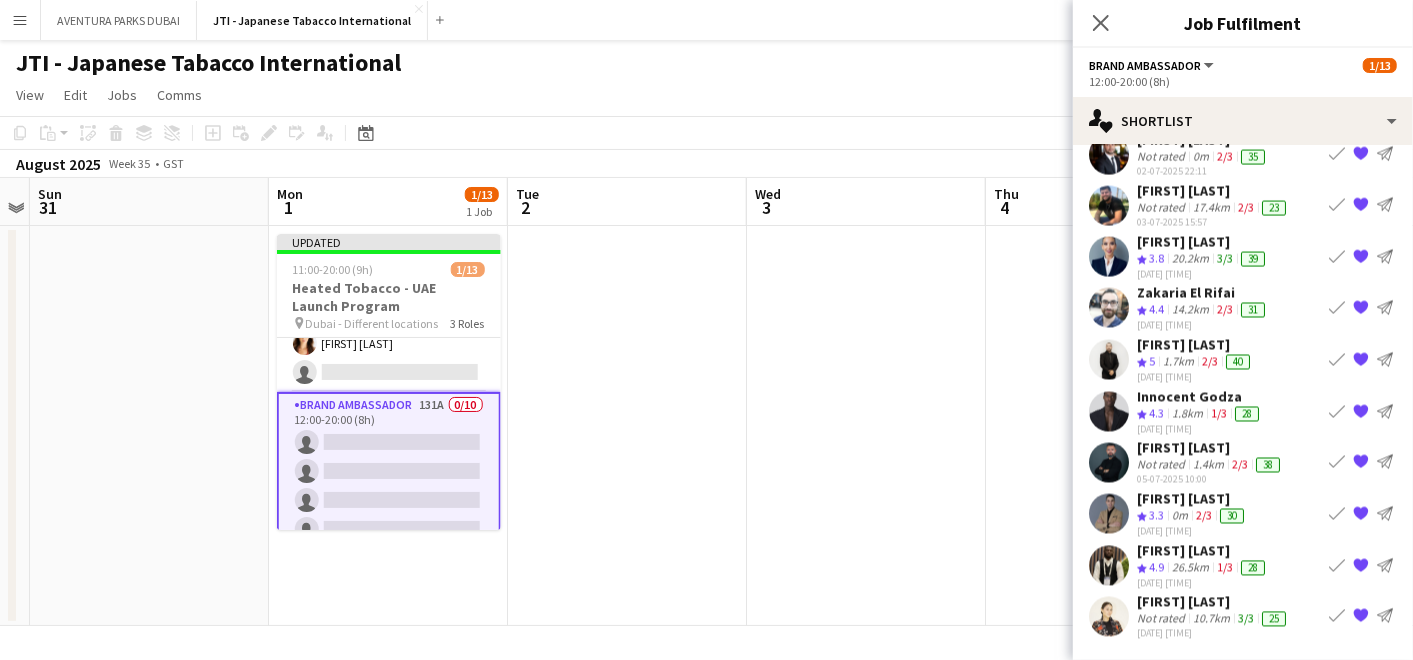 scroll, scrollTop: 2008, scrollLeft: 0, axis: vertical 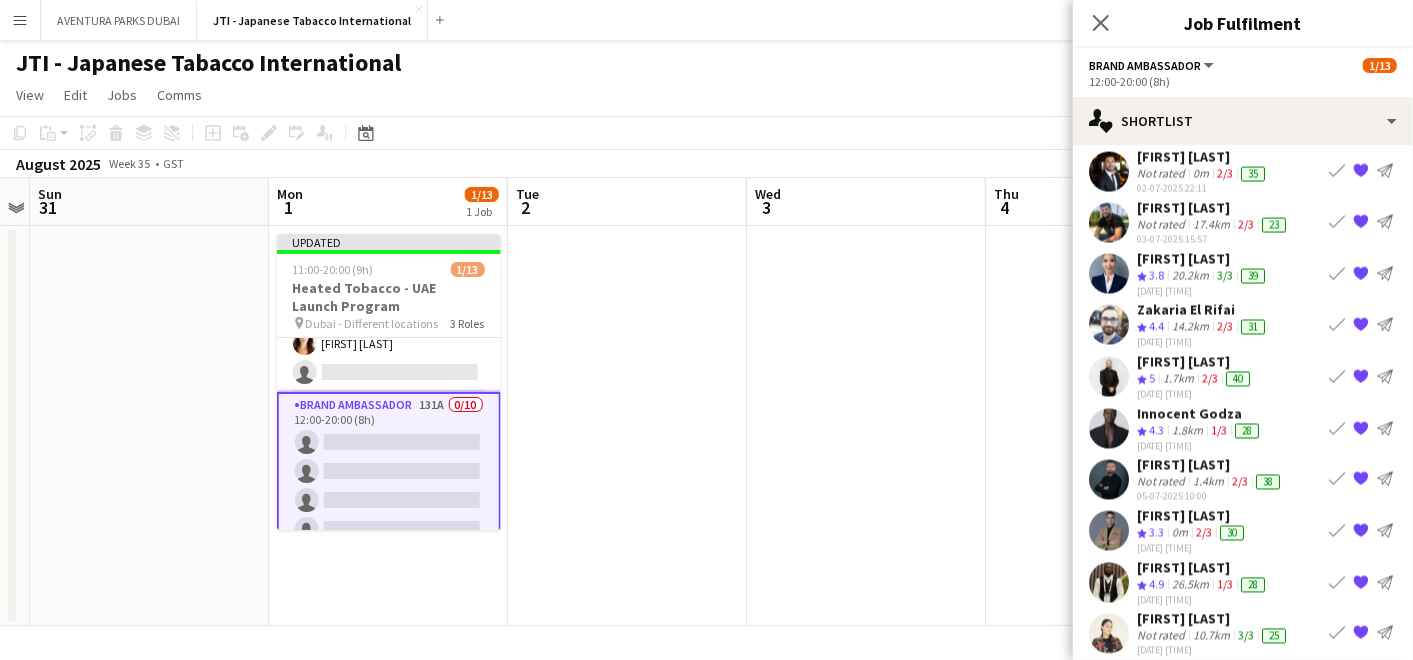 click on "{{ spriteTitle }}" at bounding box center (1361, 428) 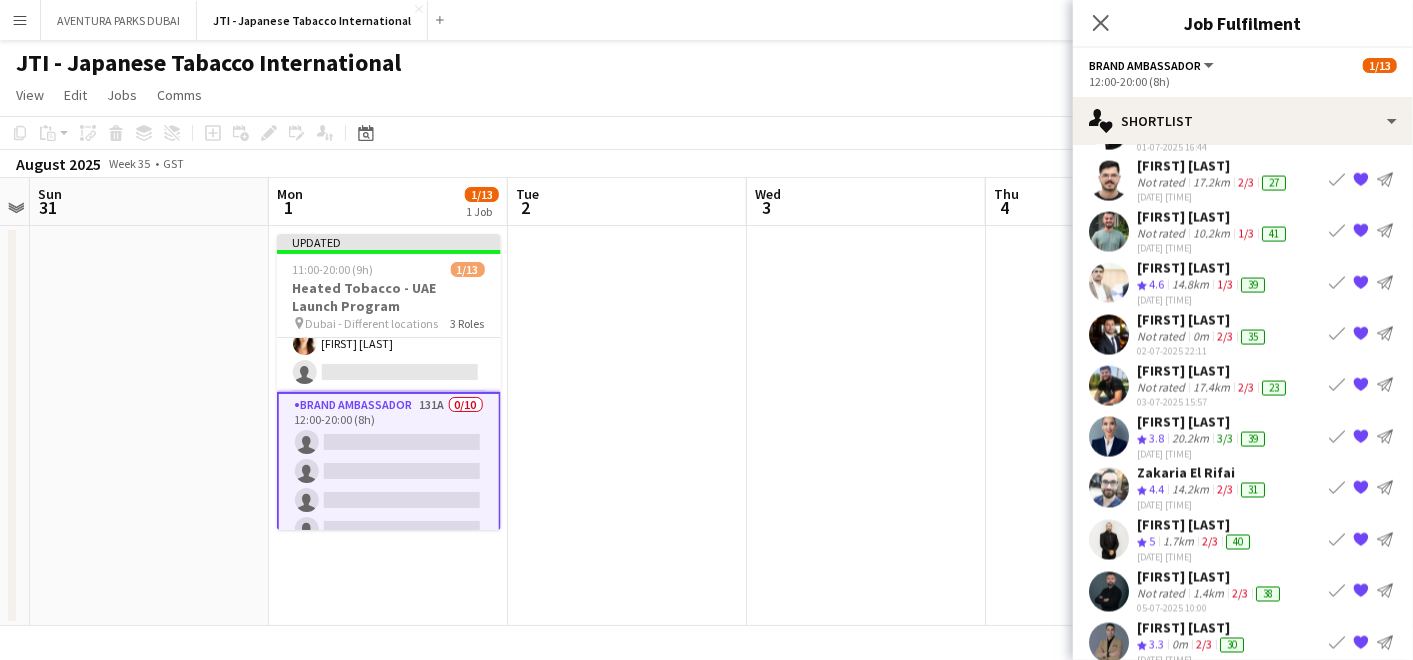 scroll, scrollTop: 1734, scrollLeft: 0, axis: vertical 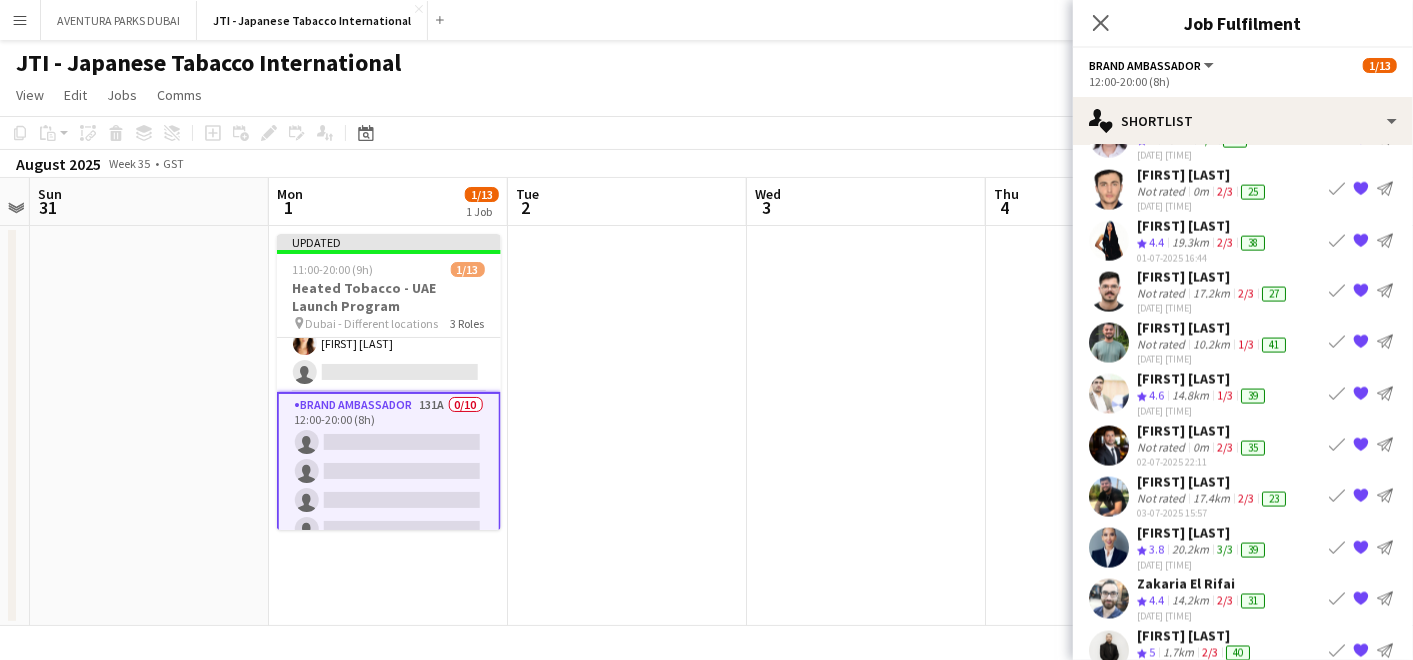 click on "Not rated" at bounding box center (1163, 499) 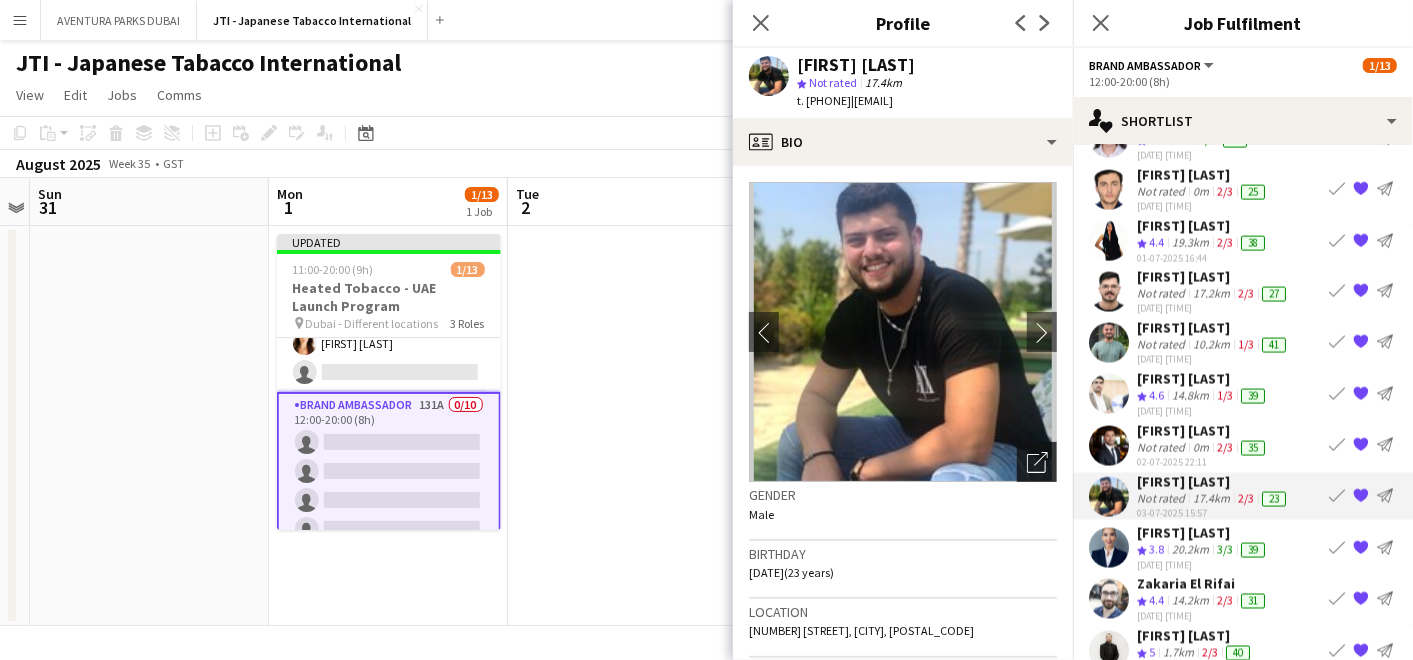 click on "Open photos pop-in" 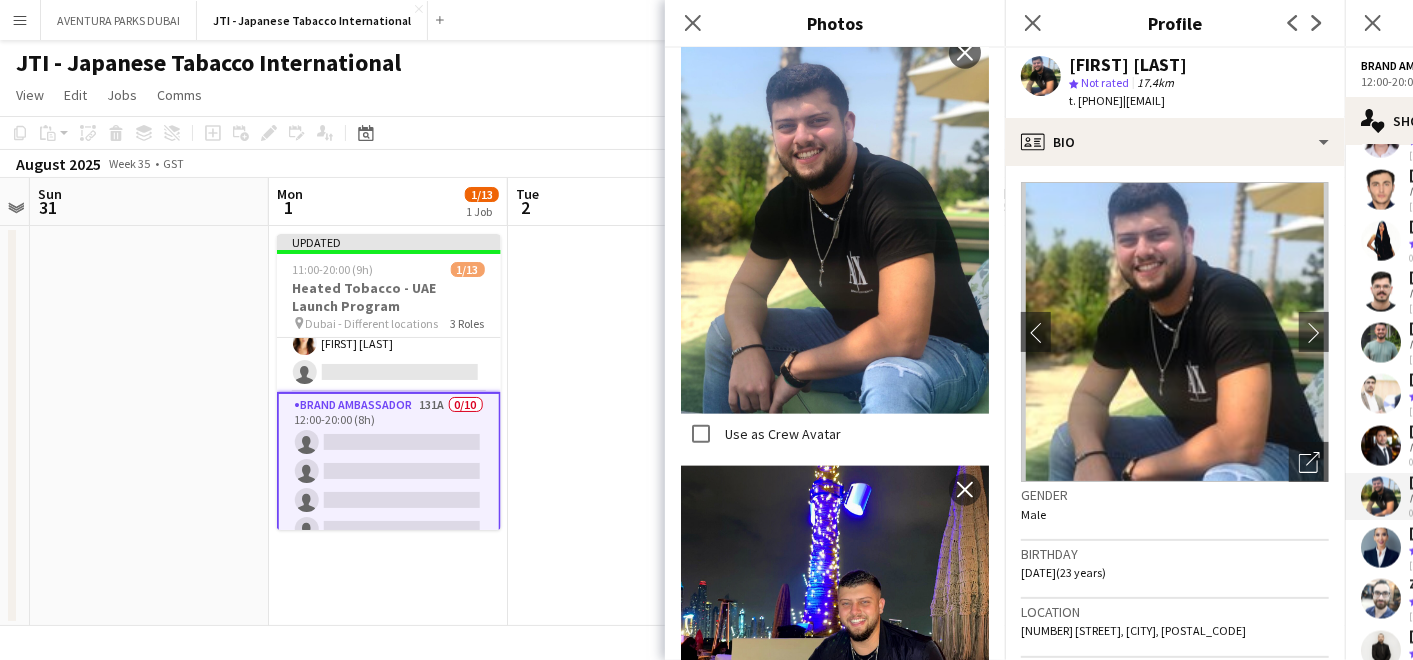 scroll, scrollTop: 1255, scrollLeft: 0, axis: vertical 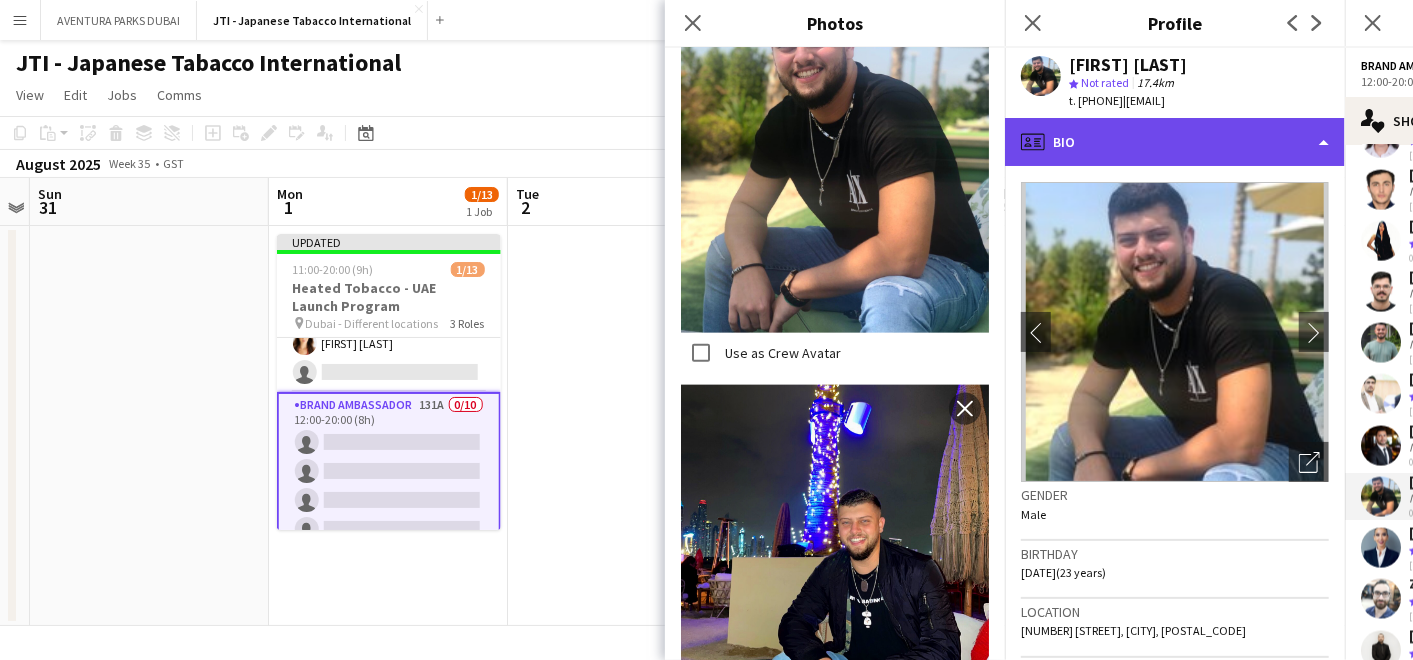 click on "profile
Bio" 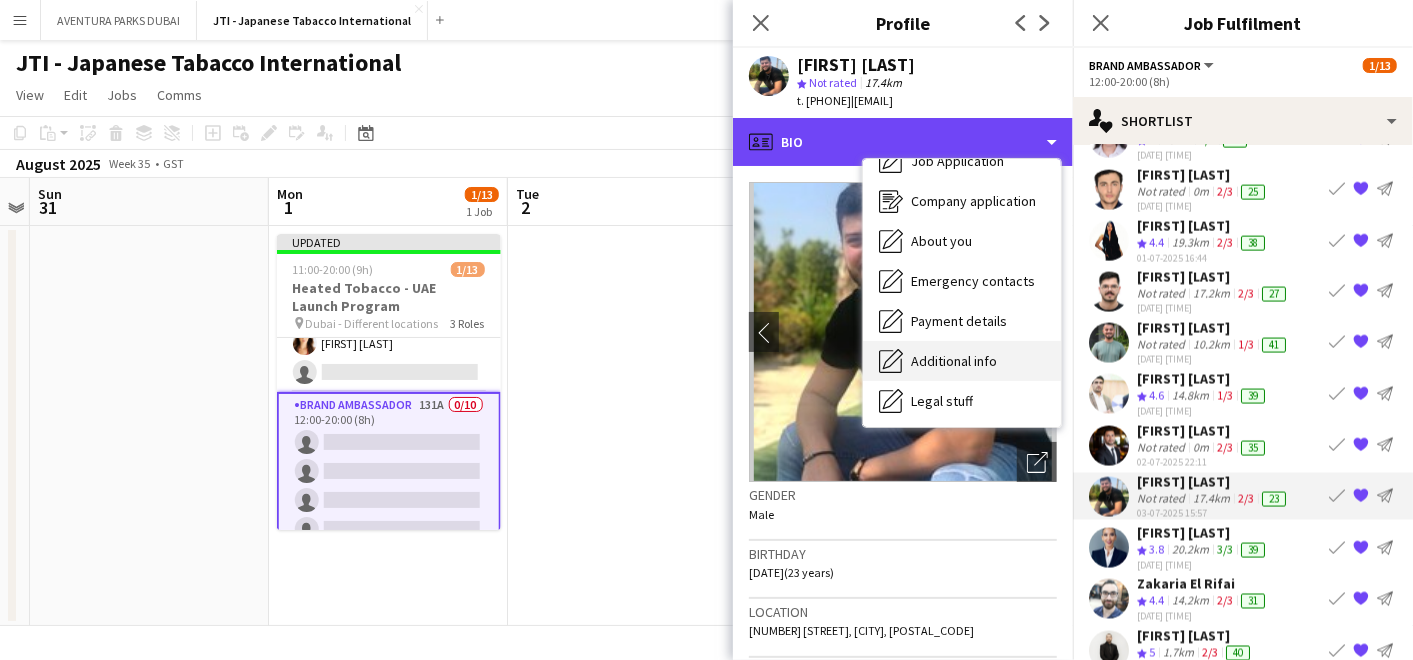scroll, scrollTop: 147, scrollLeft: 0, axis: vertical 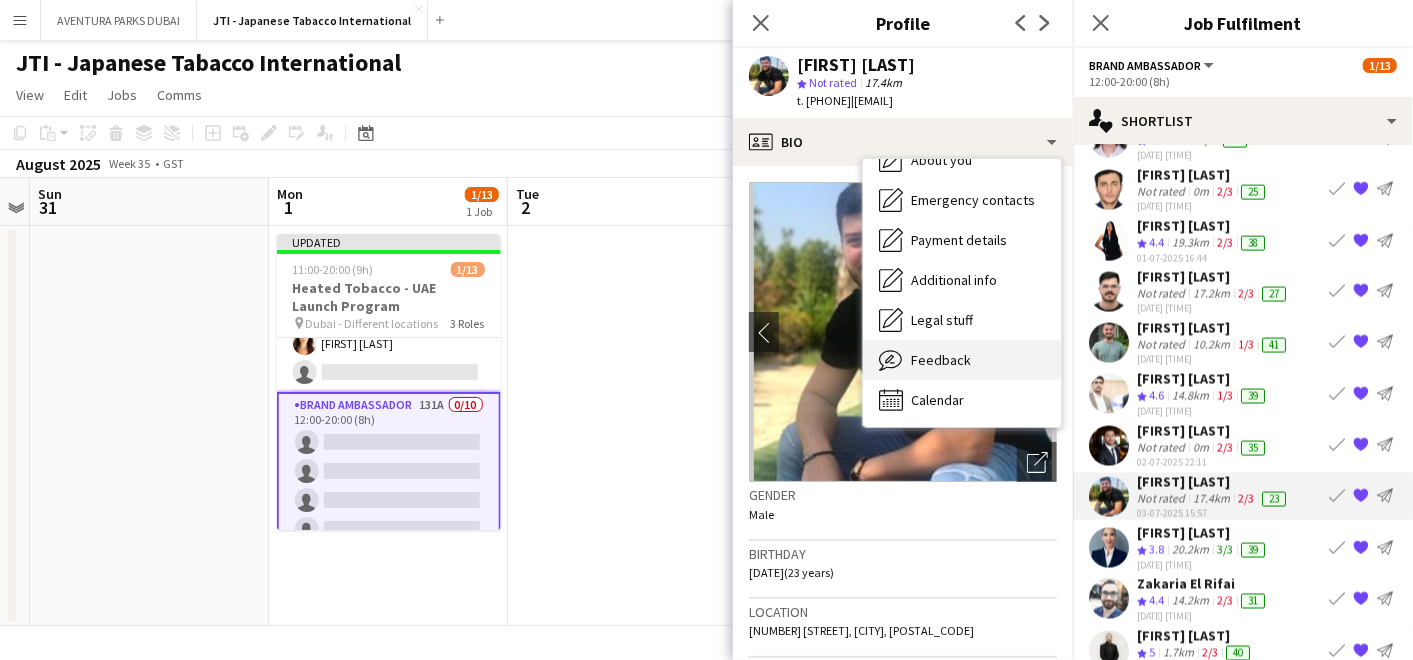 click on "Feedback" at bounding box center [941, 360] 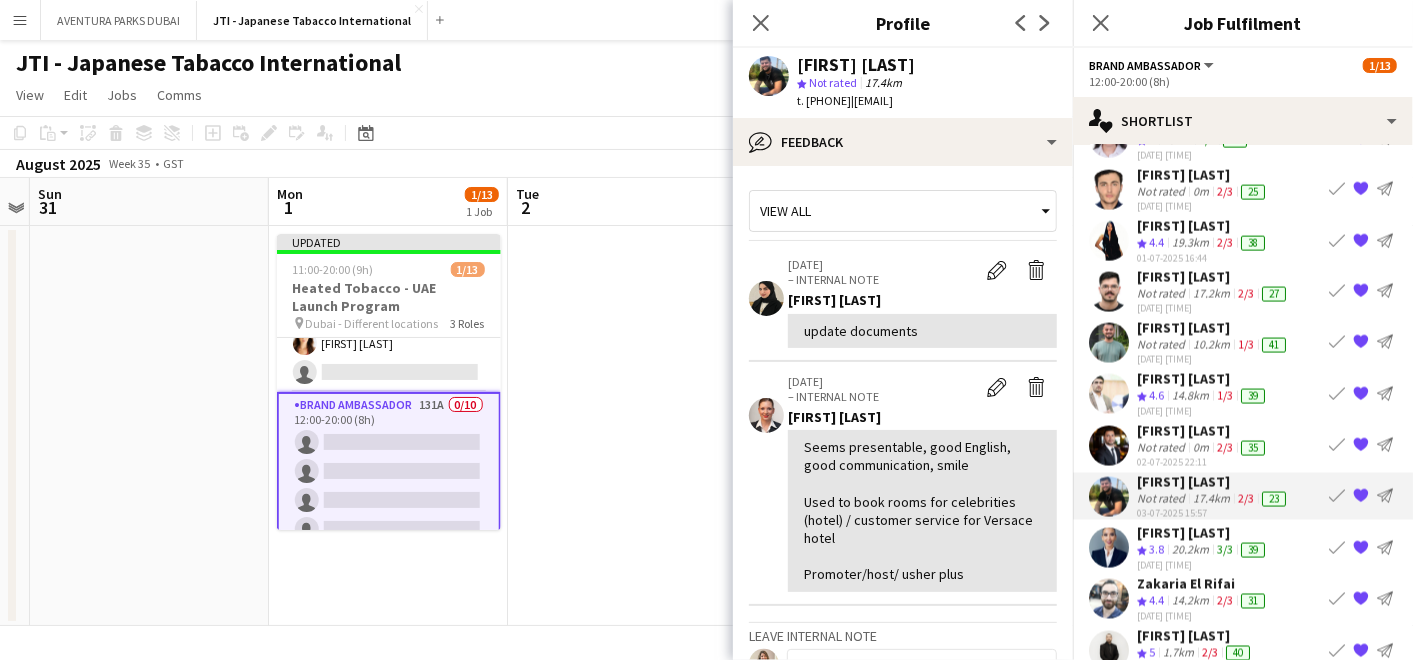 drag, startPoint x: 965, startPoint y: 57, endPoint x: 797, endPoint y: 59, distance: 168.0119 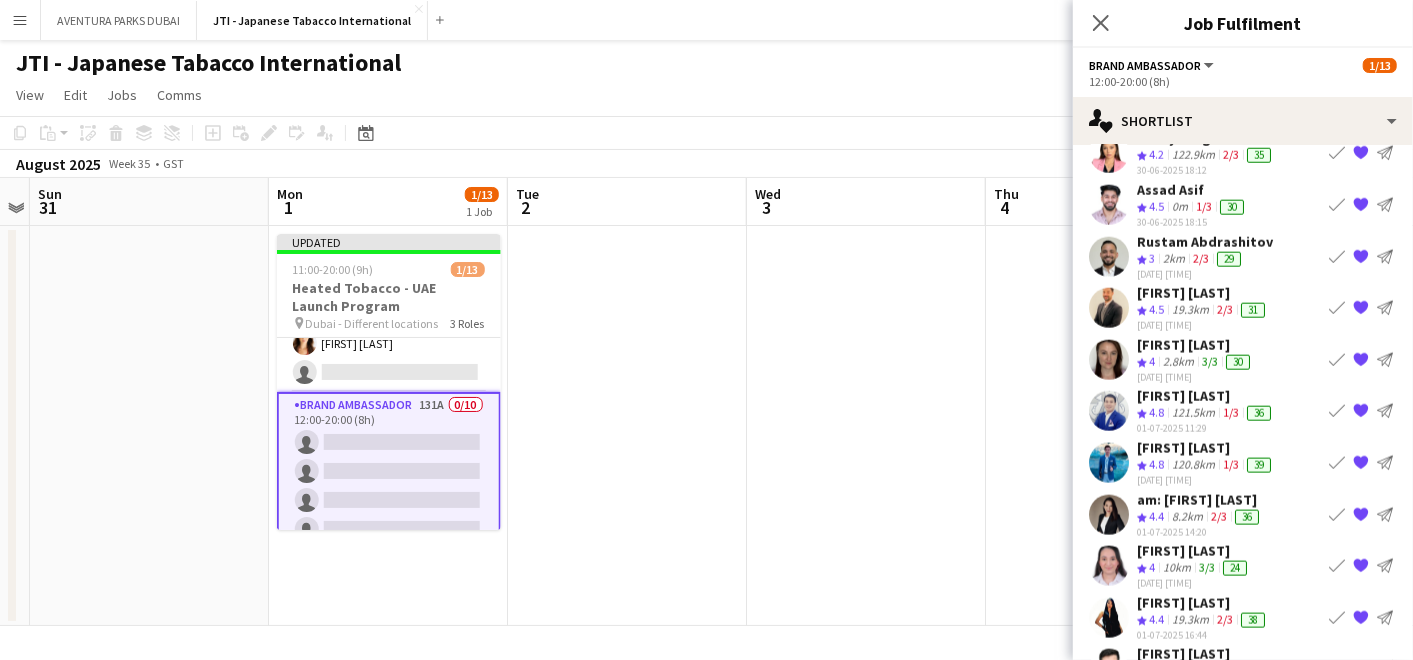 scroll, scrollTop: 1178, scrollLeft: 0, axis: vertical 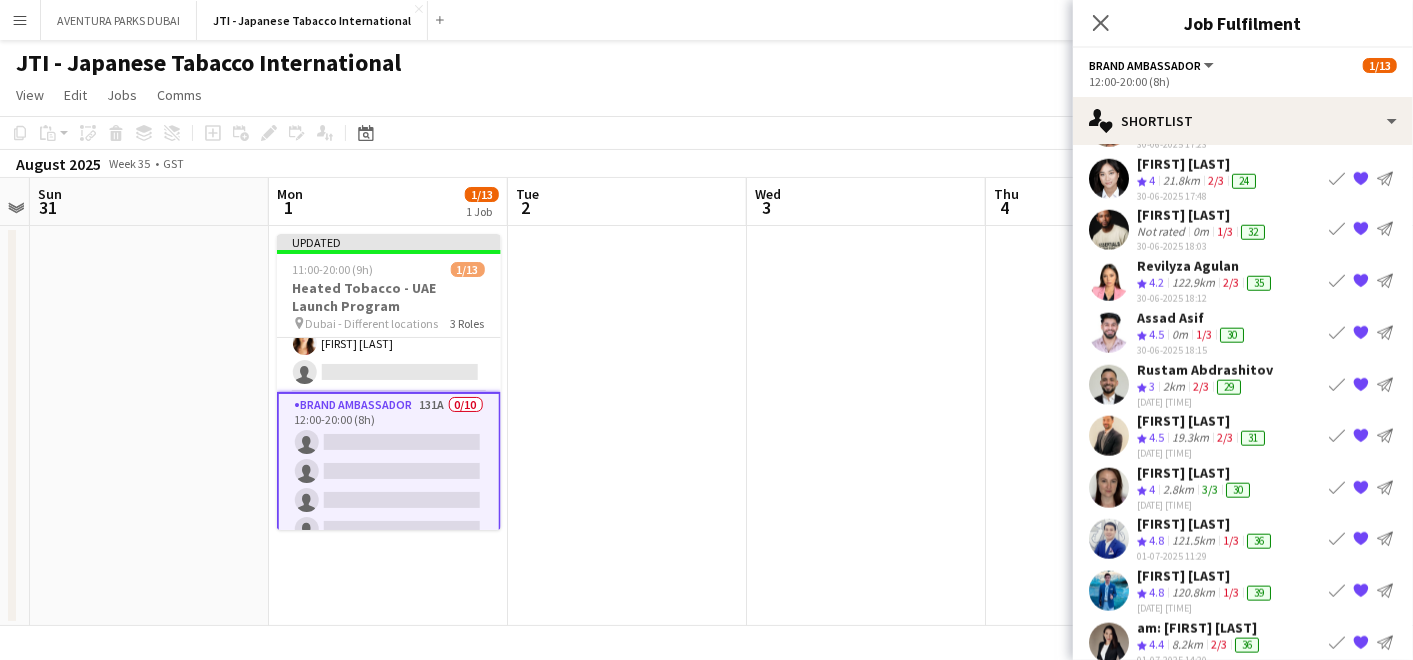 click at bounding box center (627, 426) 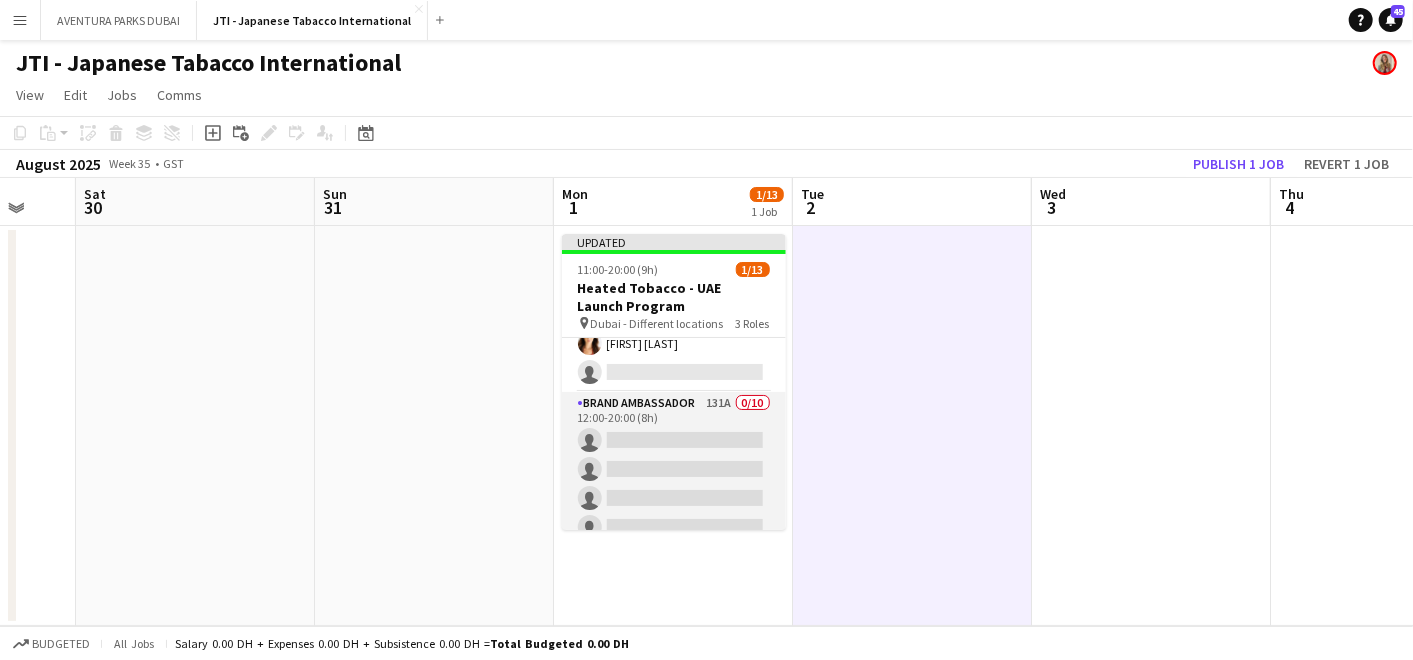 drag, startPoint x: 922, startPoint y: 376, endPoint x: 1000, endPoint y: 395, distance: 80.280754 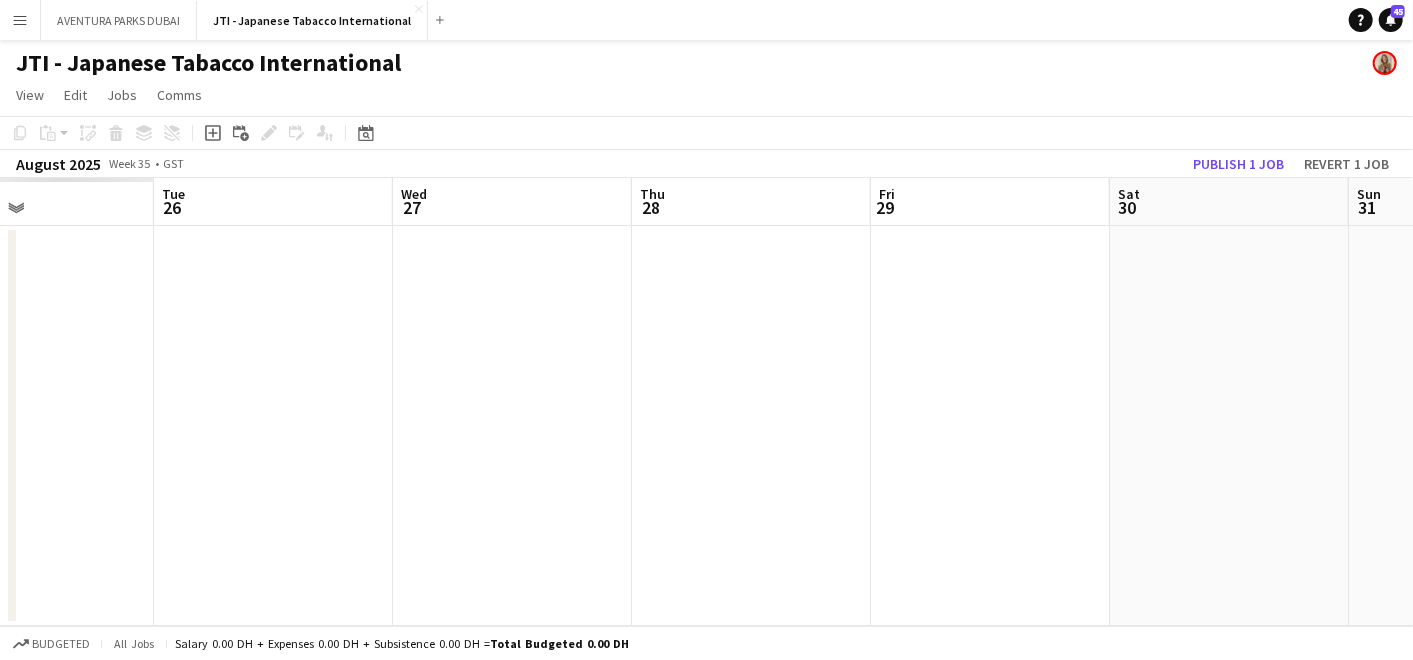 drag, startPoint x: 794, startPoint y: 410, endPoint x: 773, endPoint y: 413, distance: 21.213203 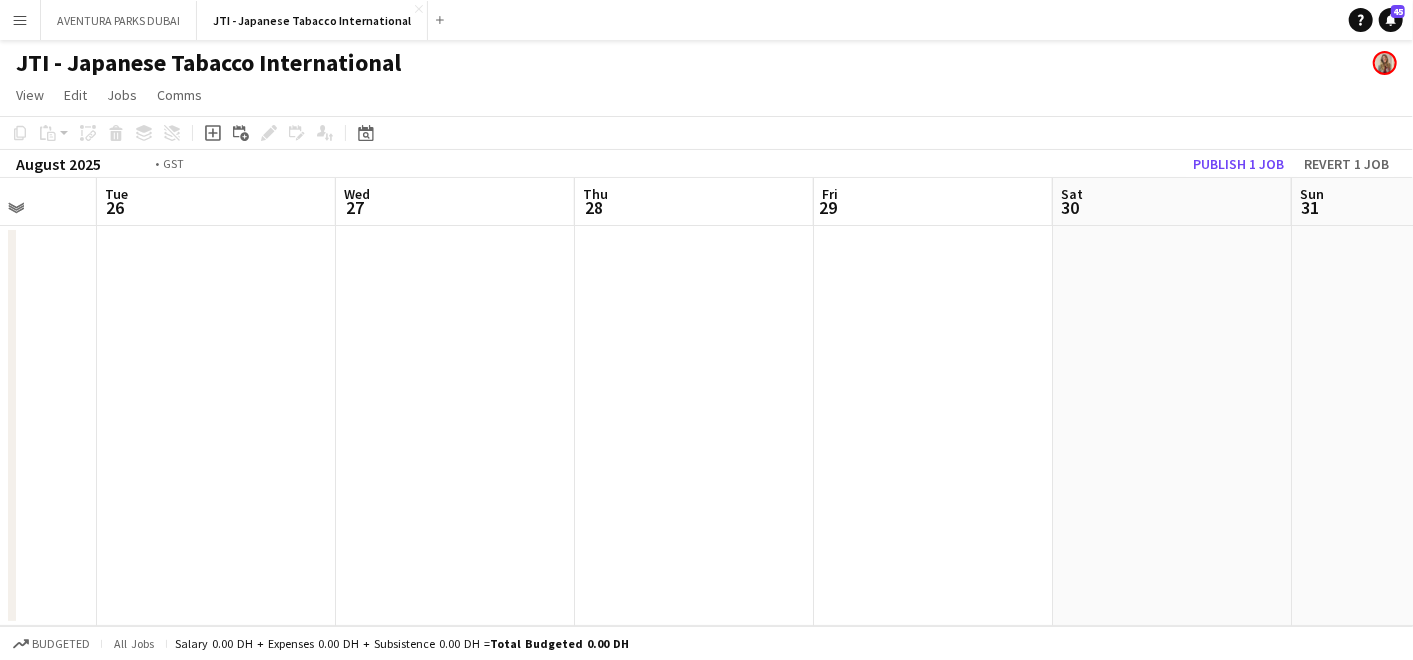 drag, startPoint x: 464, startPoint y: 406, endPoint x: 831, endPoint y: 416, distance: 367.1362 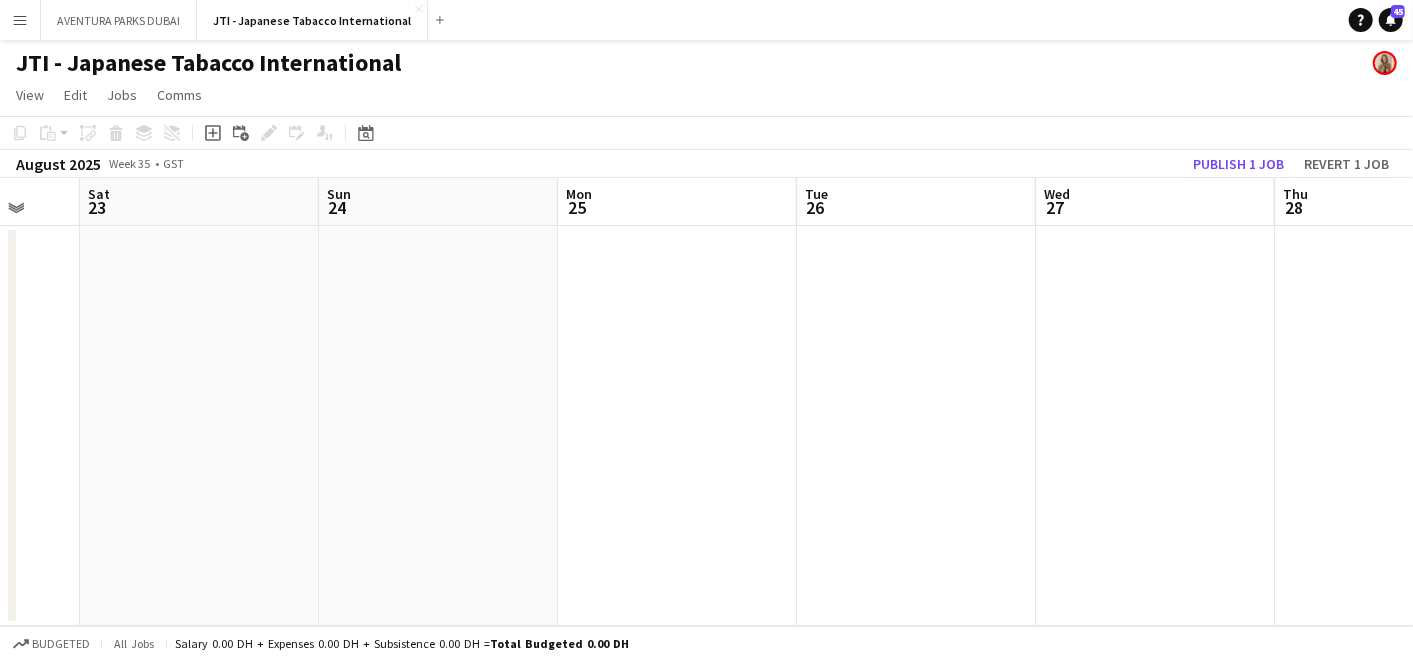 drag, startPoint x: 685, startPoint y: 402, endPoint x: 1017, endPoint y: 406, distance: 332.0241 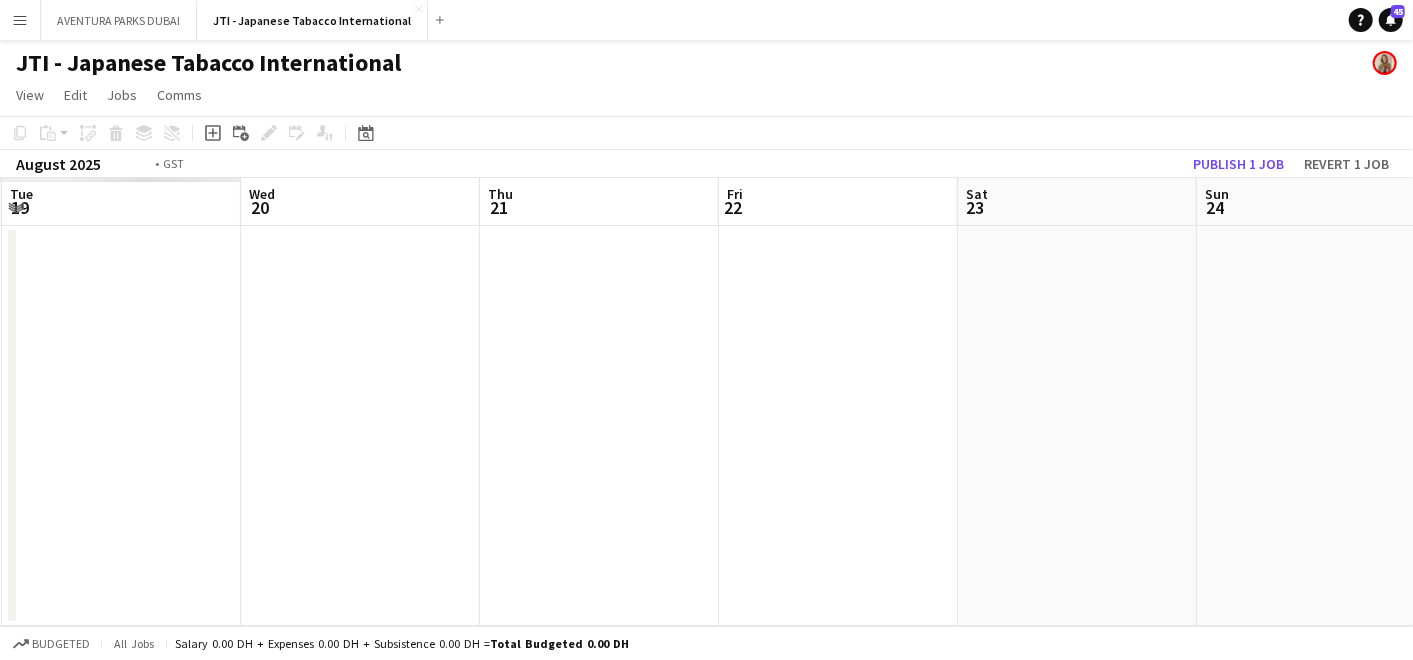 drag, startPoint x: 804, startPoint y: 400, endPoint x: 1240, endPoint y: 403, distance: 436.0103 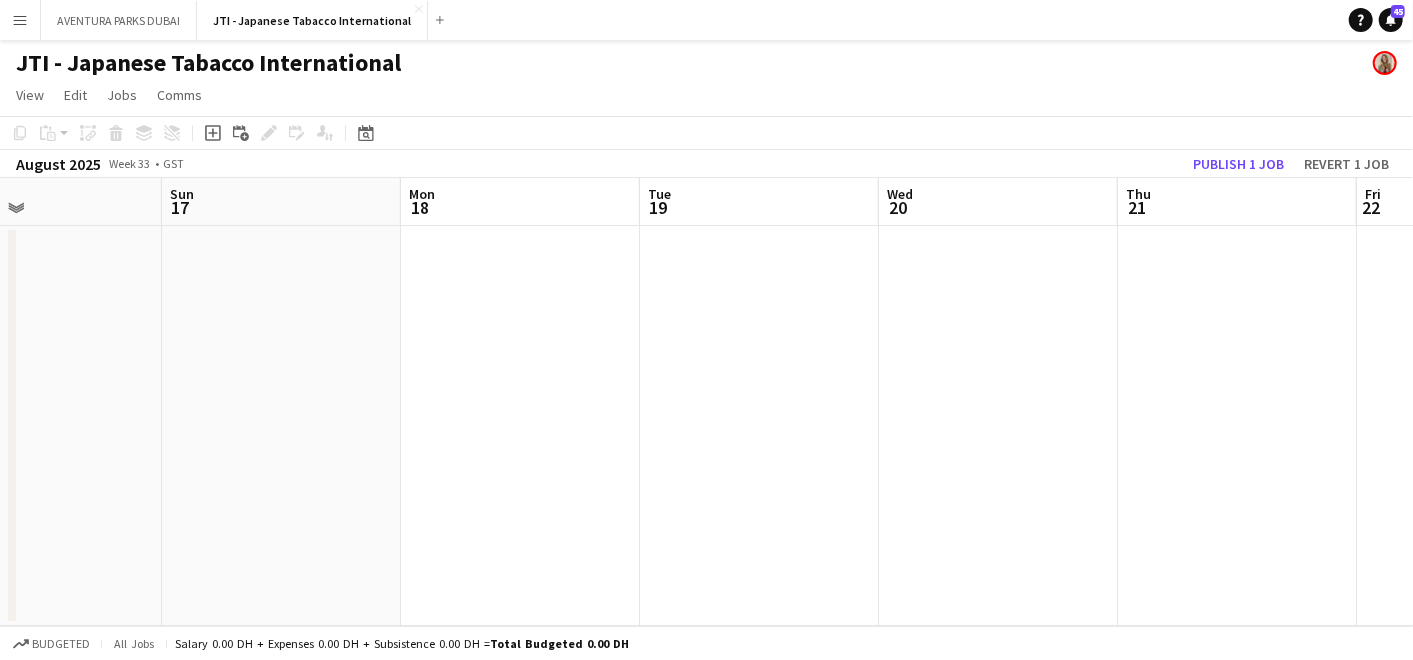 drag, startPoint x: 602, startPoint y: 399, endPoint x: 1144, endPoint y: 404, distance: 542.0231 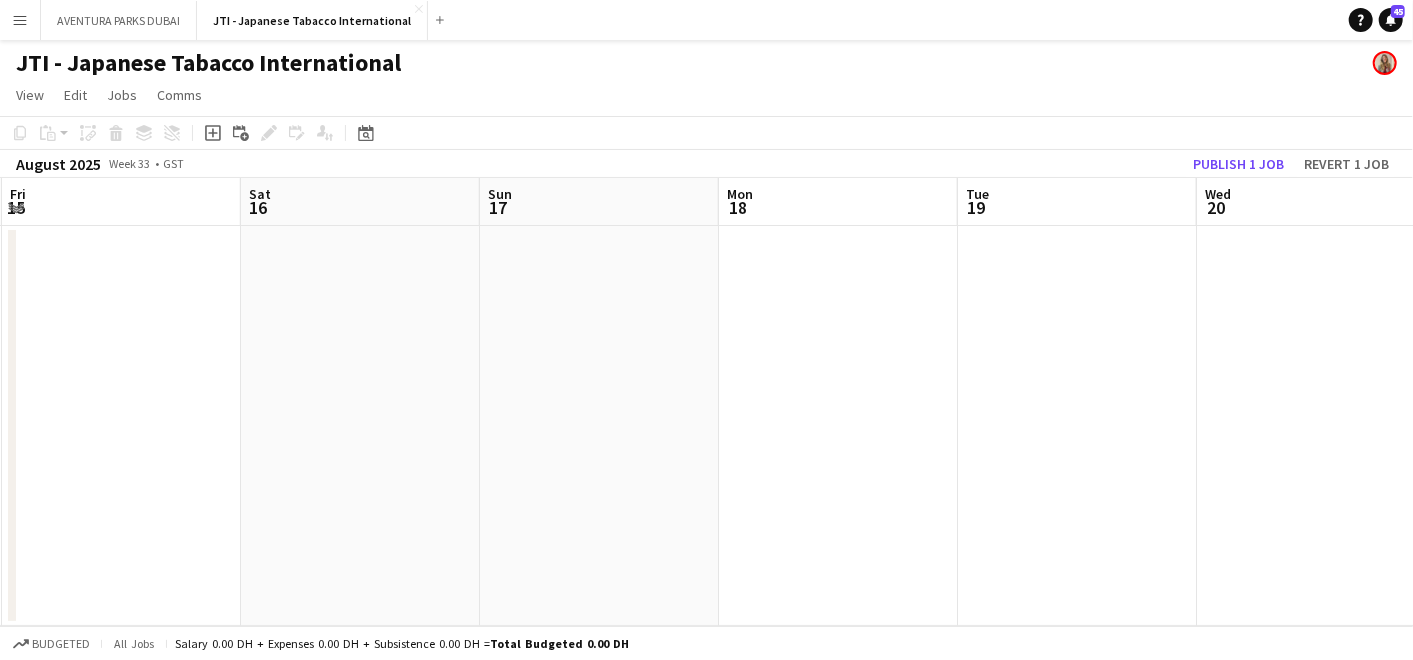 drag, startPoint x: 458, startPoint y: 371, endPoint x: 1062, endPoint y: 378, distance: 604.0406 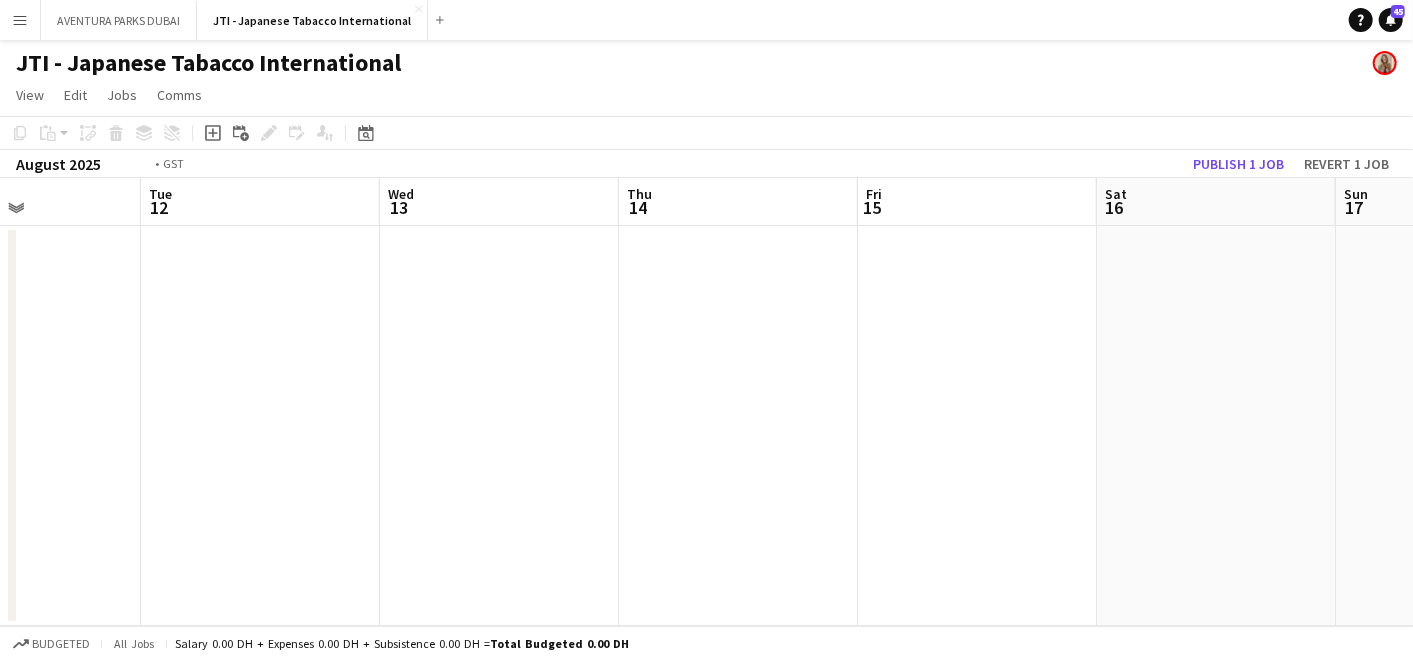 drag, startPoint x: 504, startPoint y: 360, endPoint x: 1062, endPoint y: 365, distance: 558.0224 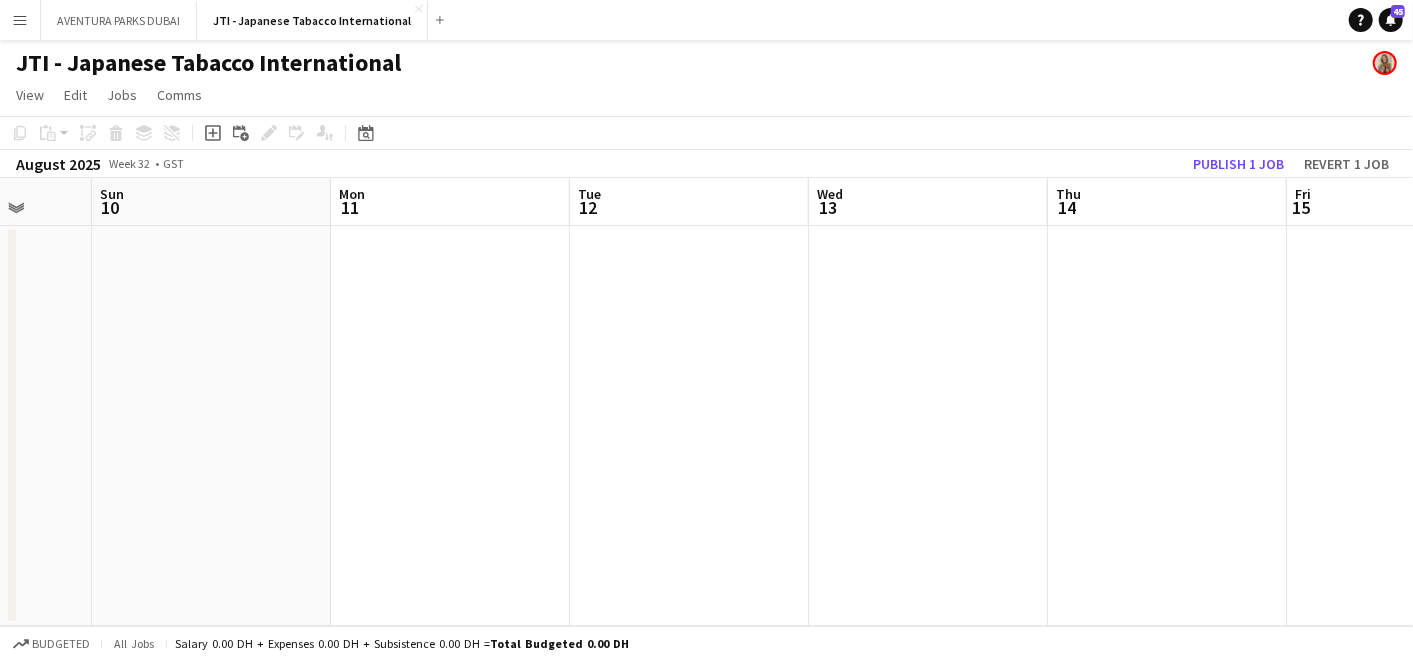 drag, startPoint x: 658, startPoint y: 363, endPoint x: 262, endPoint y: 371, distance: 396.0808 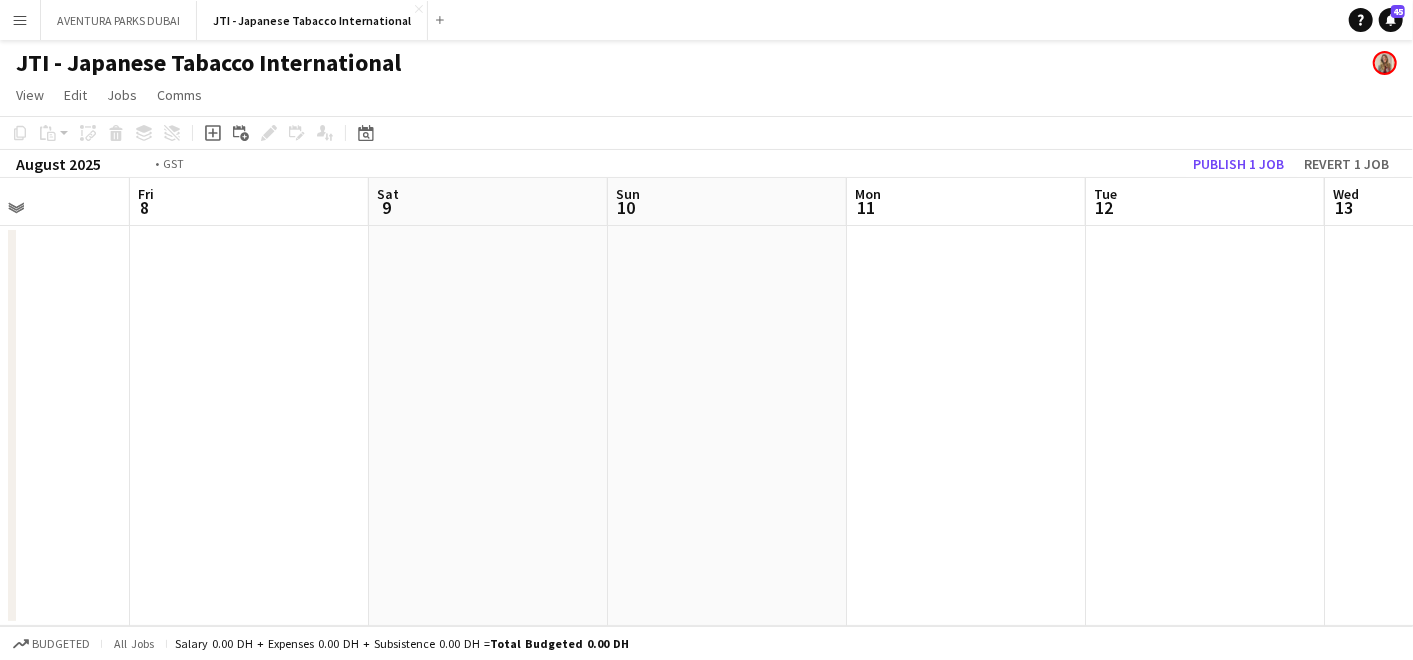 drag, startPoint x: 750, startPoint y: 351, endPoint x: 868, endPoint y: 368, distance: 119.218285 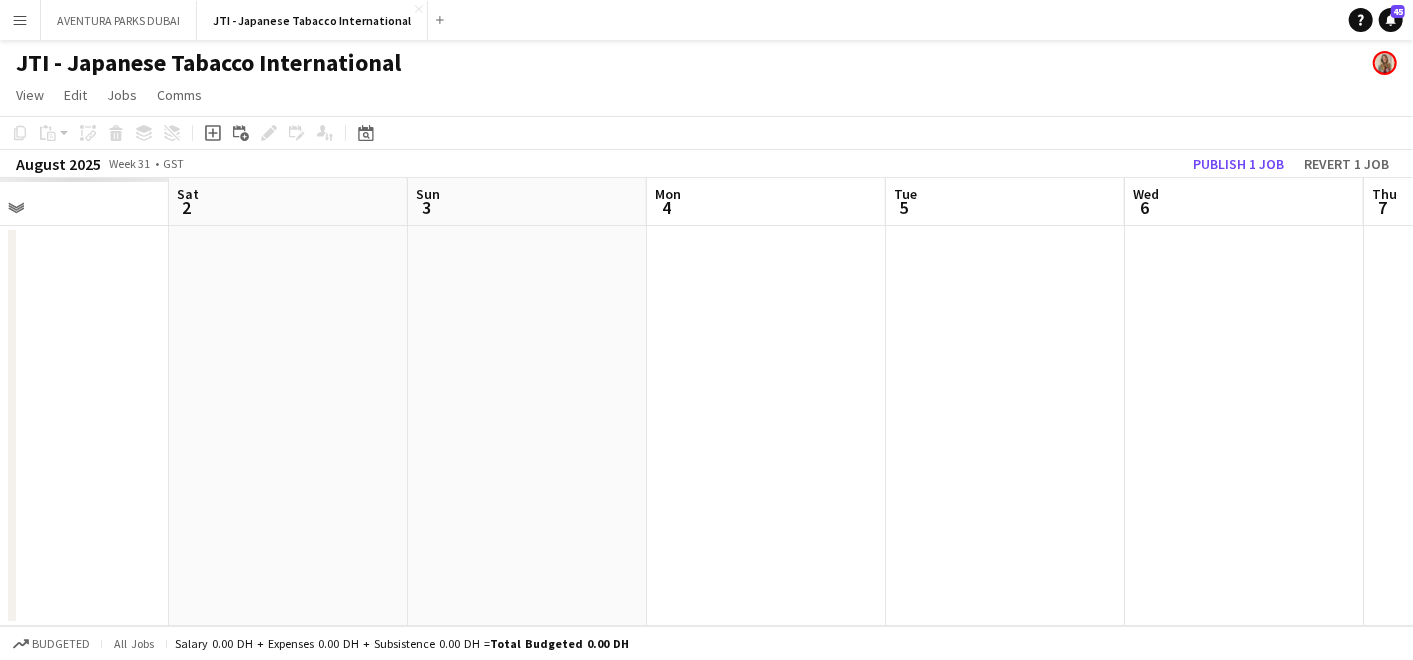 drag, startPoint x: 765, startPoint y: 373, endPoint x: 812, endPoint y: 390, distance: 49.979996 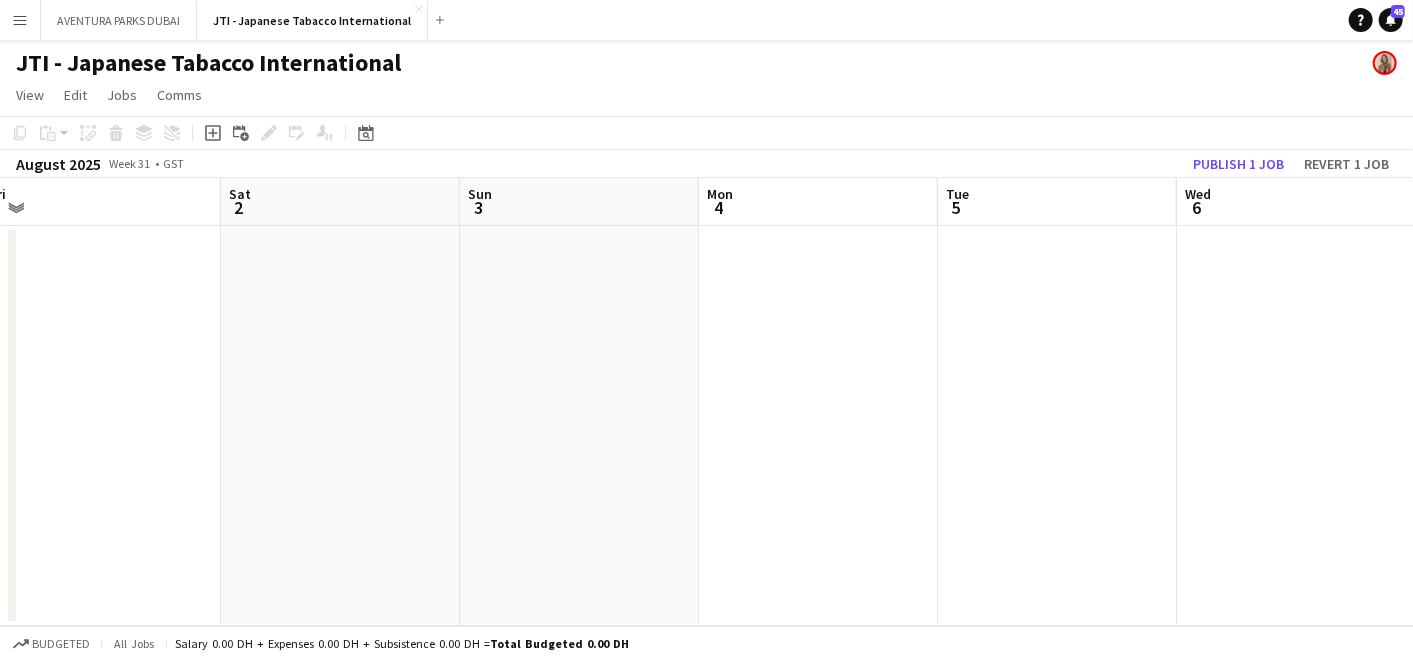 drag, startPoint x: 379, startPoint y: 382, endPoint x: 900, endPoint y: 387, distance: 521.024 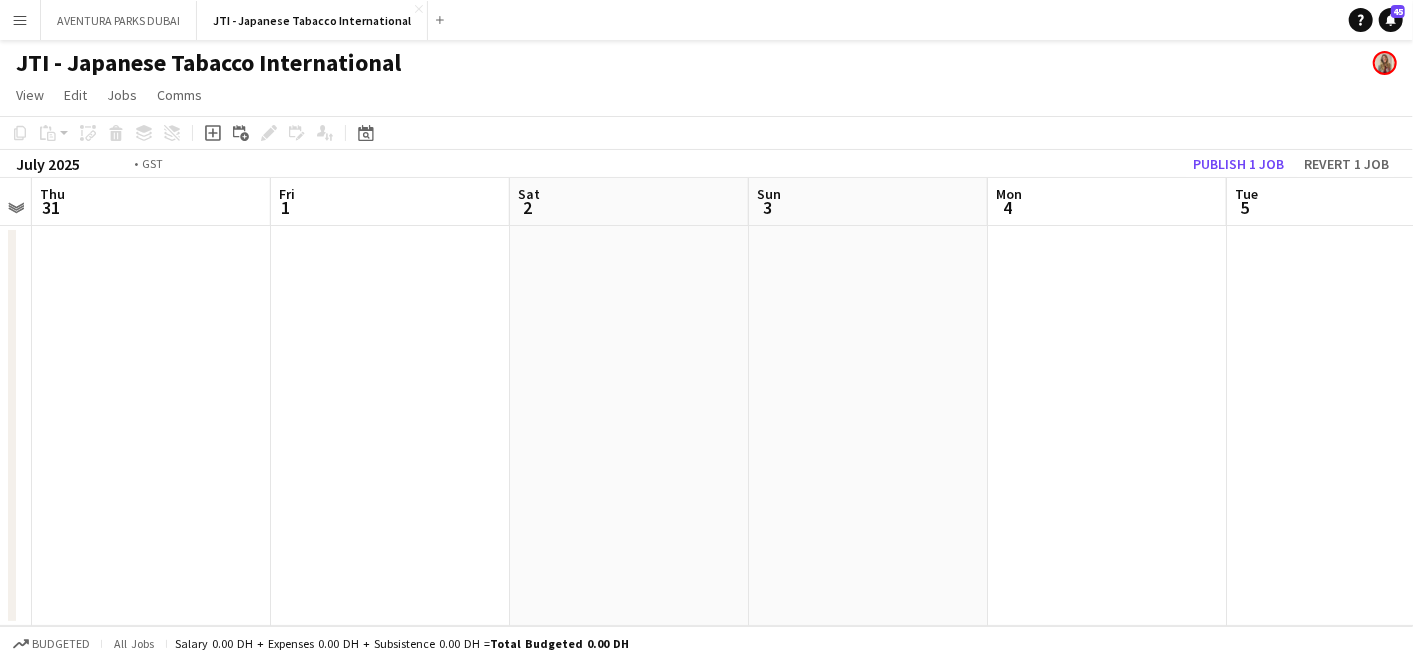drag, startPoint x: 268, startPoint y: 365, endPoint x: 885, endPoint y: 370, distance: 617.02026 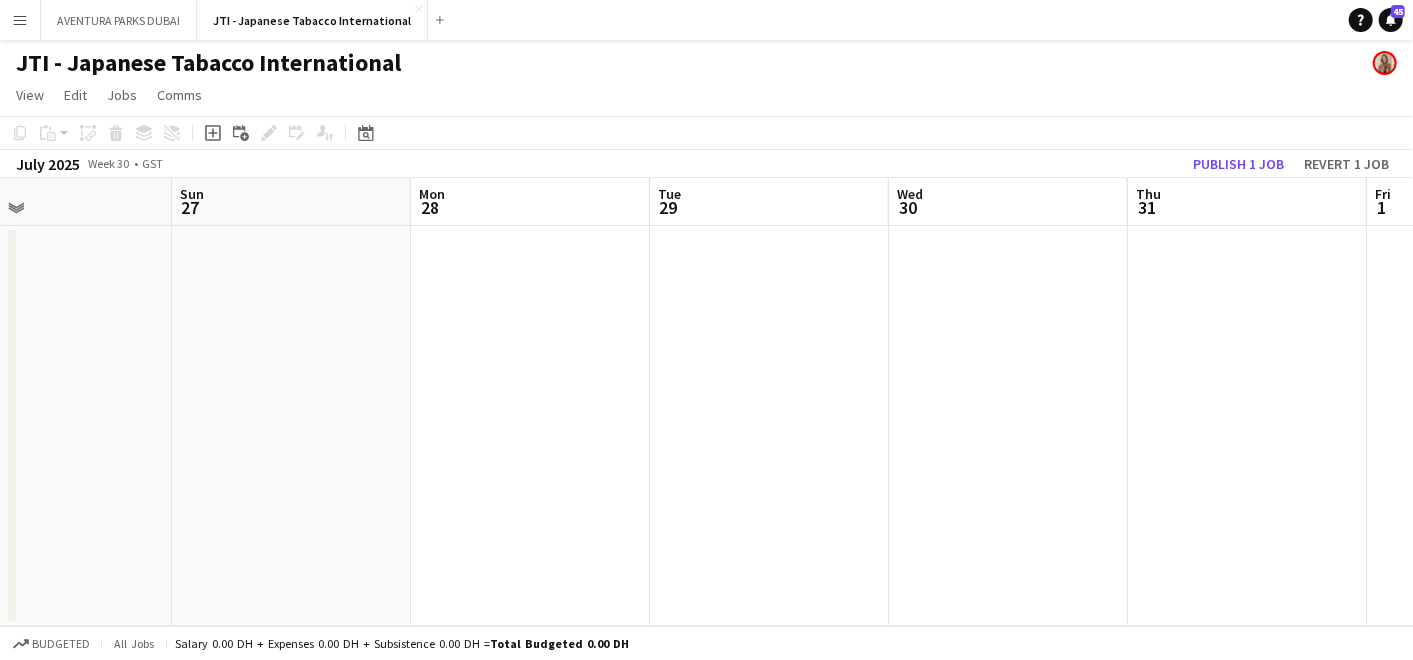 drag, startPoint x: 416, startPoint y: 368, endPoint x: 940, endPoint y: 377, distance: 524.0773 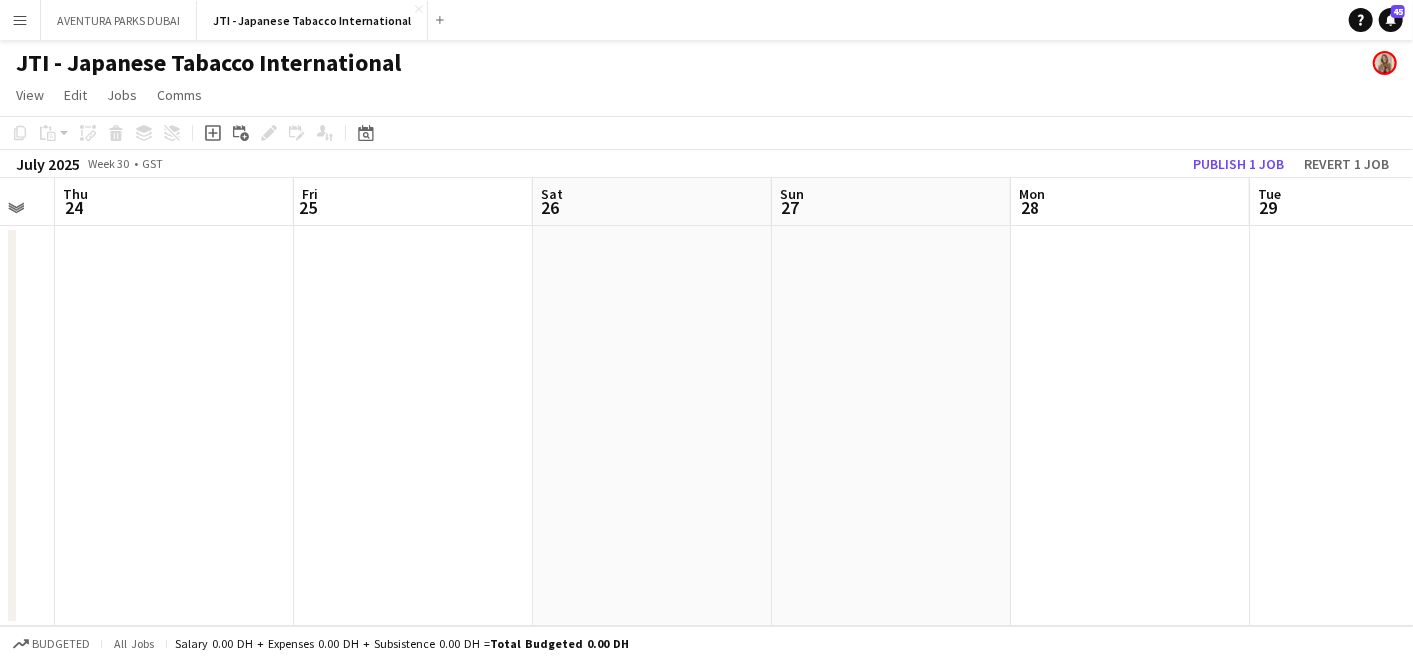 drag, startPoint x: 217, startPoint y: 340, endPoint x: 764, endPoint y: 354, distance: 547.17914 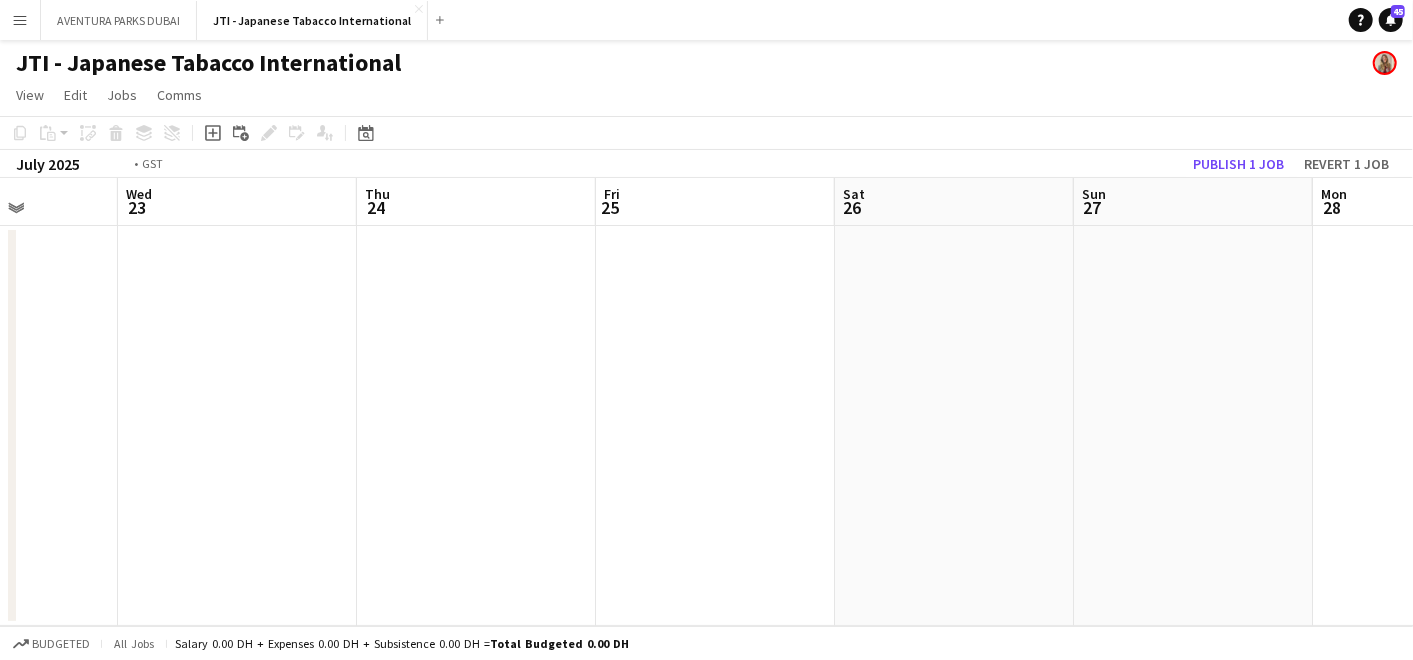 drag, startPoint x: 293, startPoint y: 350, endPoint x: 429, endPoint y: 351, distance: 136.00368 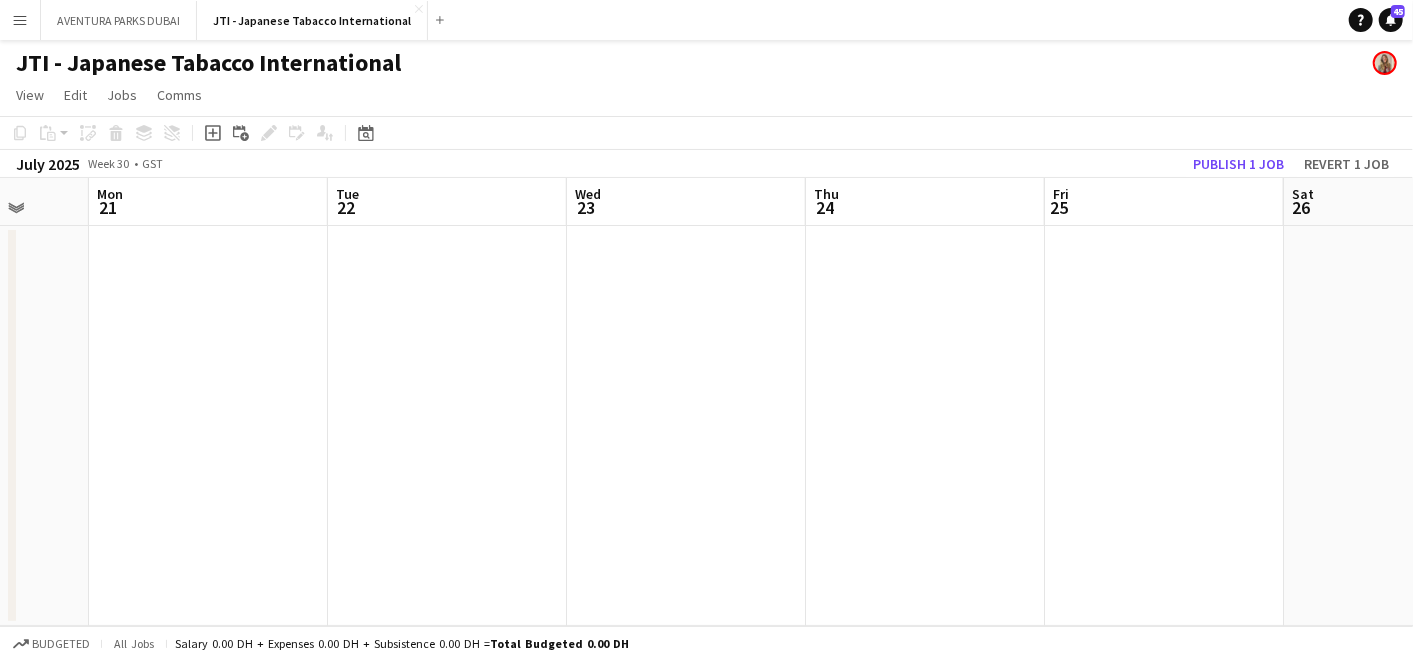 drag, startPoint x: 660, startPoint y: 336, endPoint x: 321, endPoint y: 334, distance: 339.0059 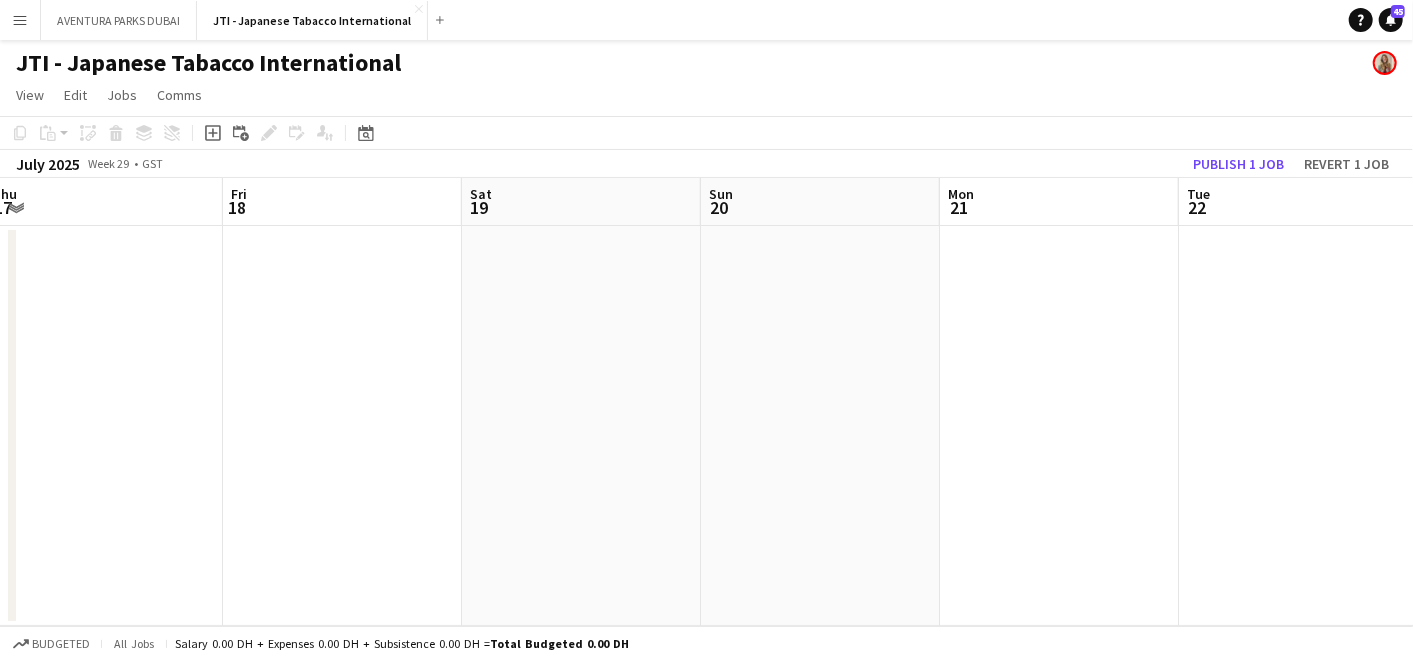 drag, startPoint x: 647, startPoint y: 322, endPoint x: 722, endPoint y: 325, distance: 75.059975 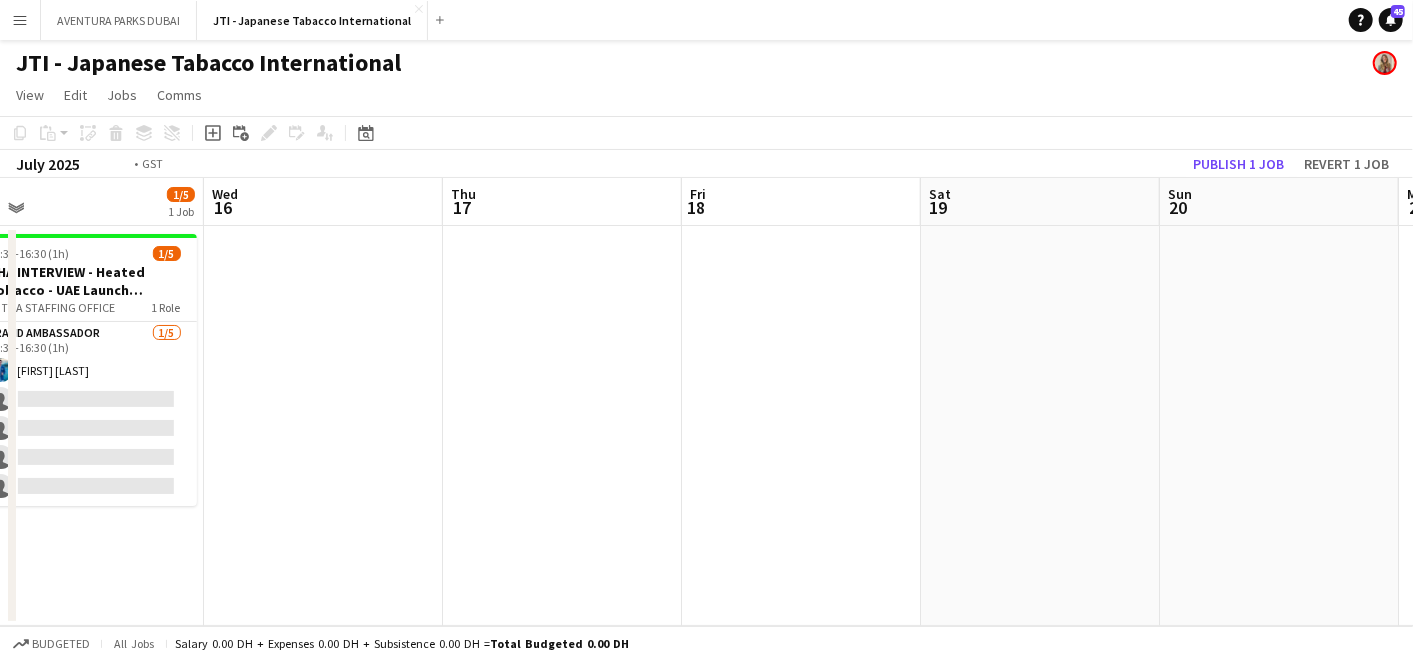 click on "Sun   13   Mon   14   5/5   1 Job   Tue   15   1/5   1 Job   Wed   16   Thu   17   Fri   18   Sat   19   Sun   20   Mon   21   Tue   22   Wed   23      15:30-16:30 (1h)    5/5   THA INTERVIEW - Heated Tobacco - [COUNTRY] Launch Program
pin
THA STAFFING OFFICE   1 Role   Brand Ambassador    5/5   15:30-16:30 (1h)
[FIRST] [LAST] [FIRST] [LAST] [FIRST] [LAST] [FIRST] [LAST]     15:30-16:30 (1h)    1/5   THA INTERVIEW - Heated Tobacco - [COUNTRY] Launch Program
pin
THA STAFFING OFFICE   1 Role   Brand Ambassador    1/5   15:30-16:30 (1h)
[FIRST] [LAST]
single-neutral-actions
single-neutral-actions
single-neutral-actions
single-neutral-actions" at bounding box center (706, 402) 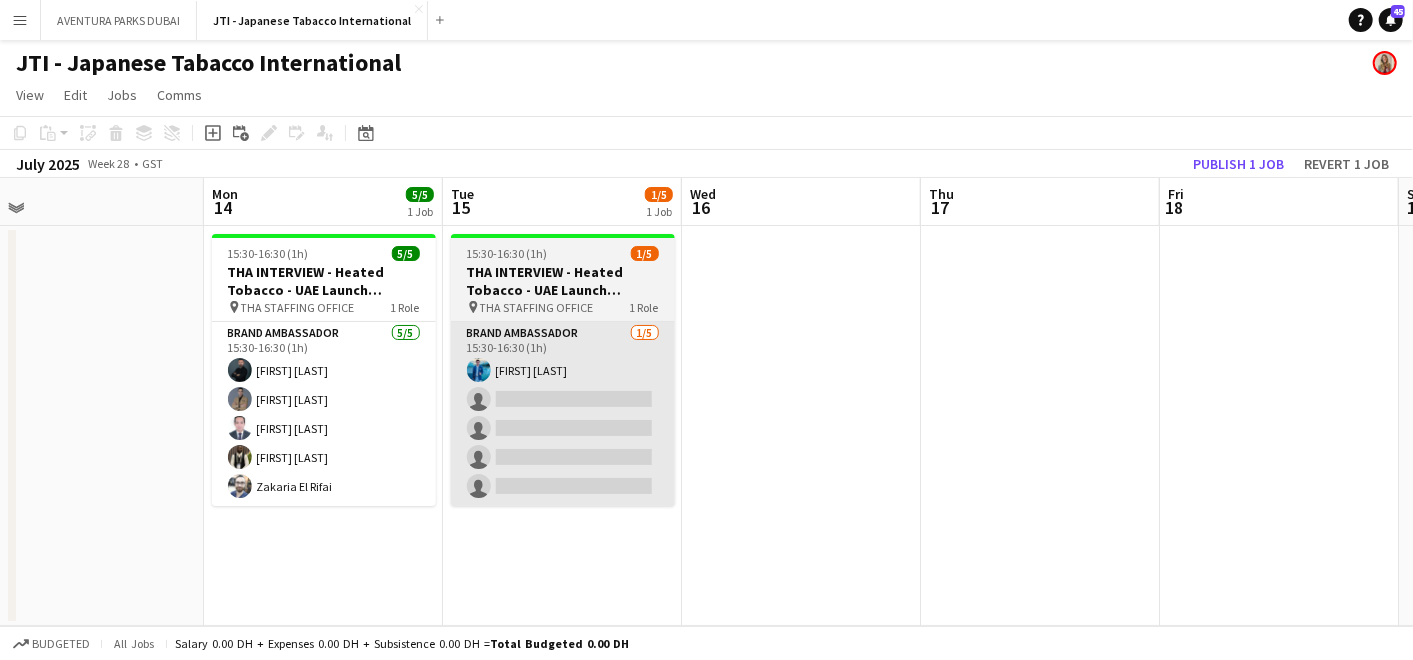 scroll, scrollTop: 0, scrollLeft: 480, axis: horizontal 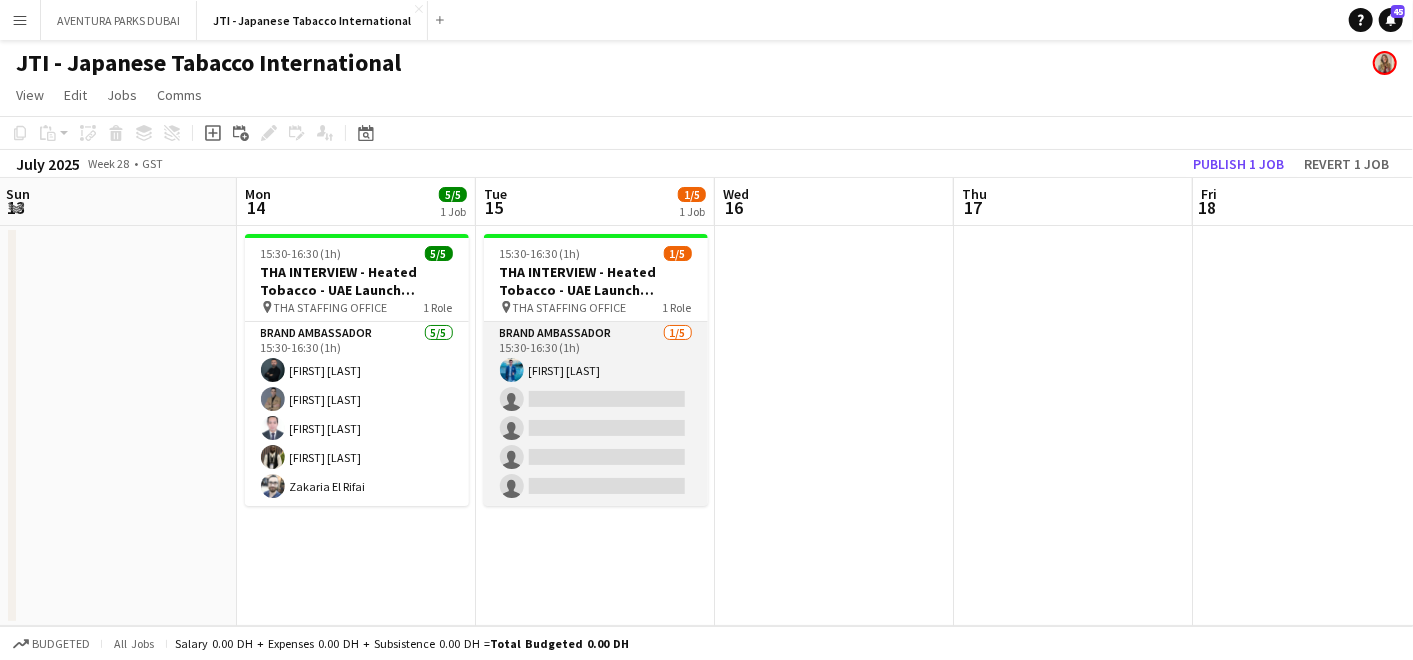 click on "Brand Ambassador    1/5   15:30-16:30 (1h)
[FIRST] [LAST]
single-neutral-actions
single-neutral-actions
single-neutral-actions
single-neutral-actions" at bounding box center (596, 414) 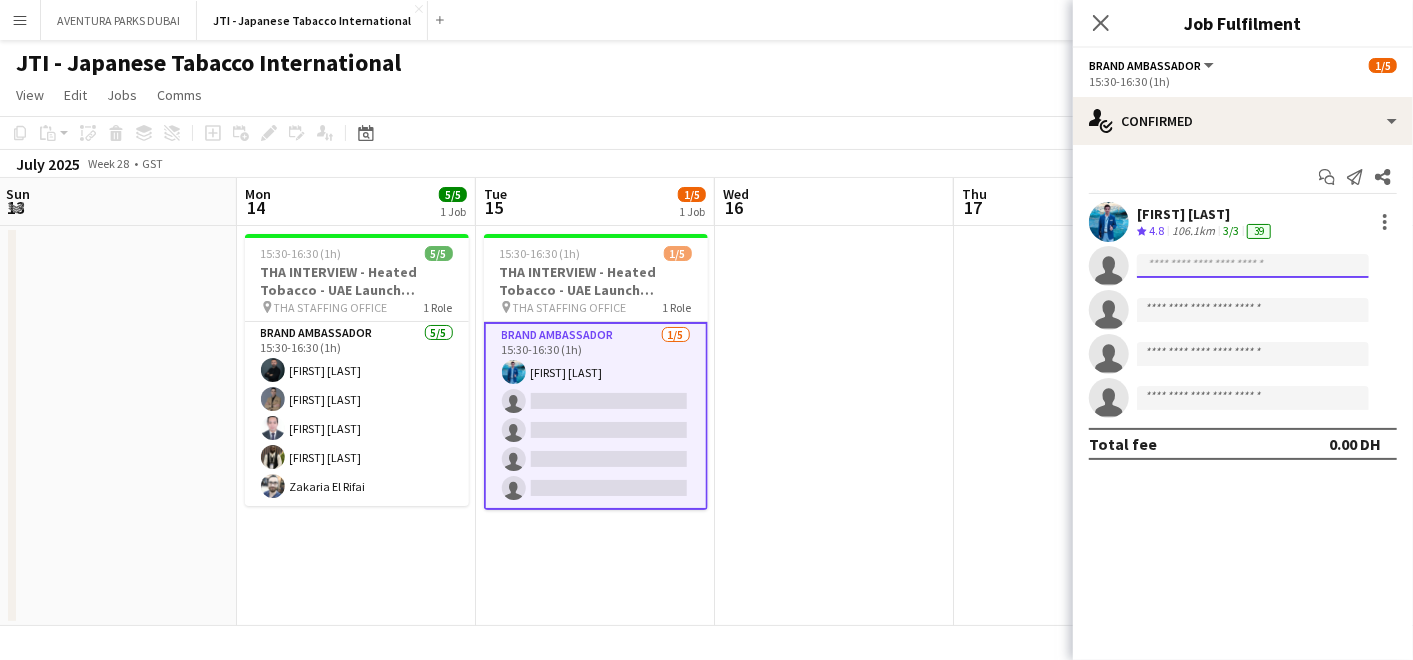 click at bounding box center (1253, 310) 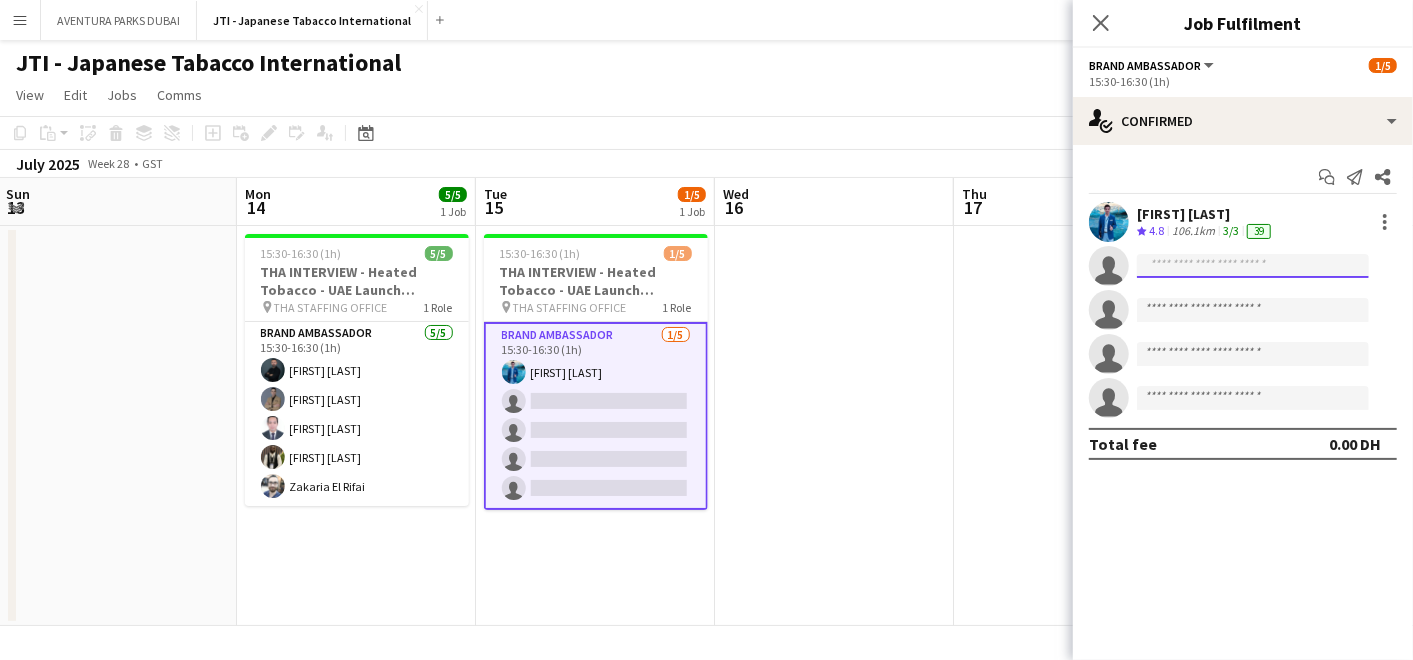 paste on "**********" 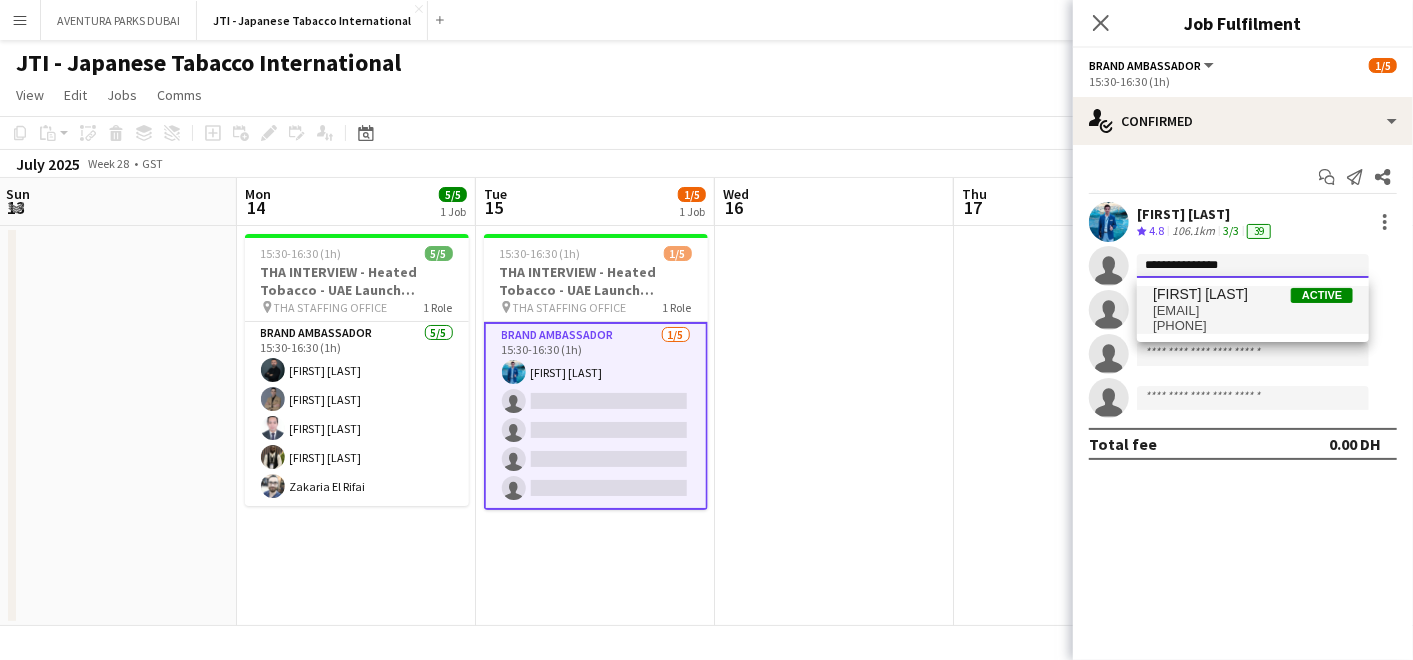 type on "**********" 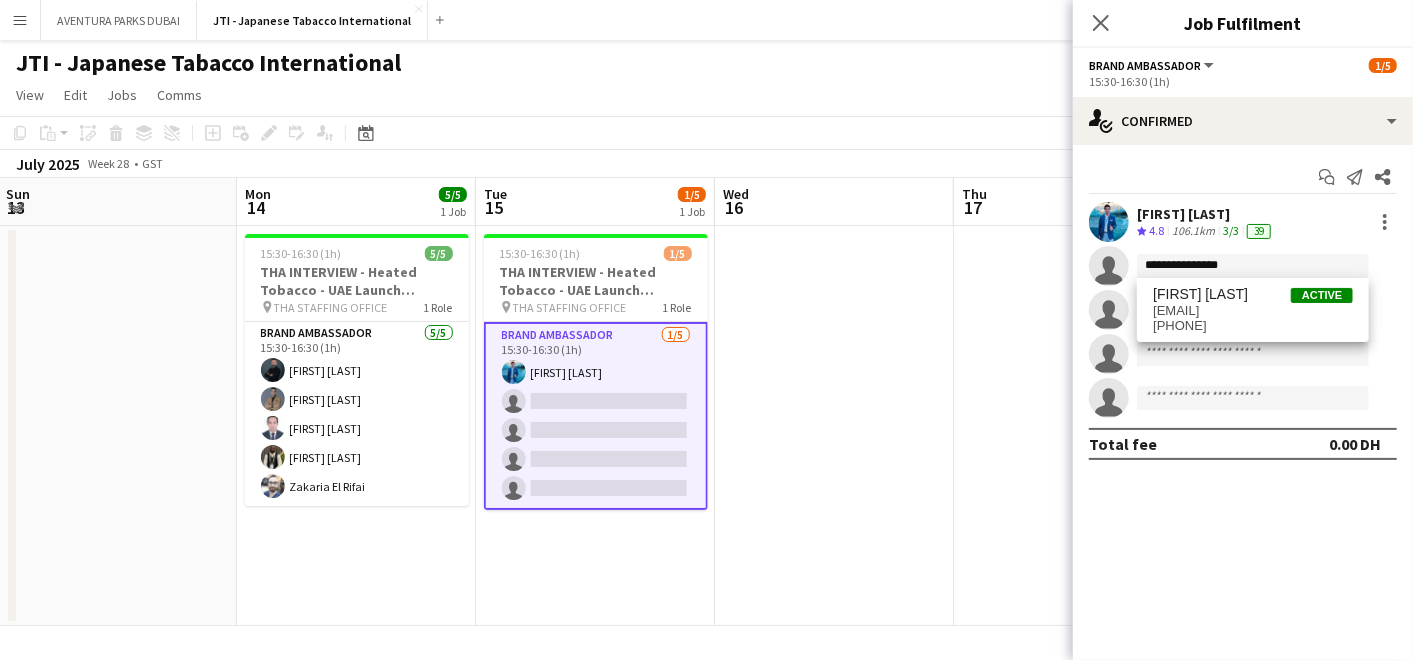 click on "[EMAIL]" at bounding box center [1253, 311] 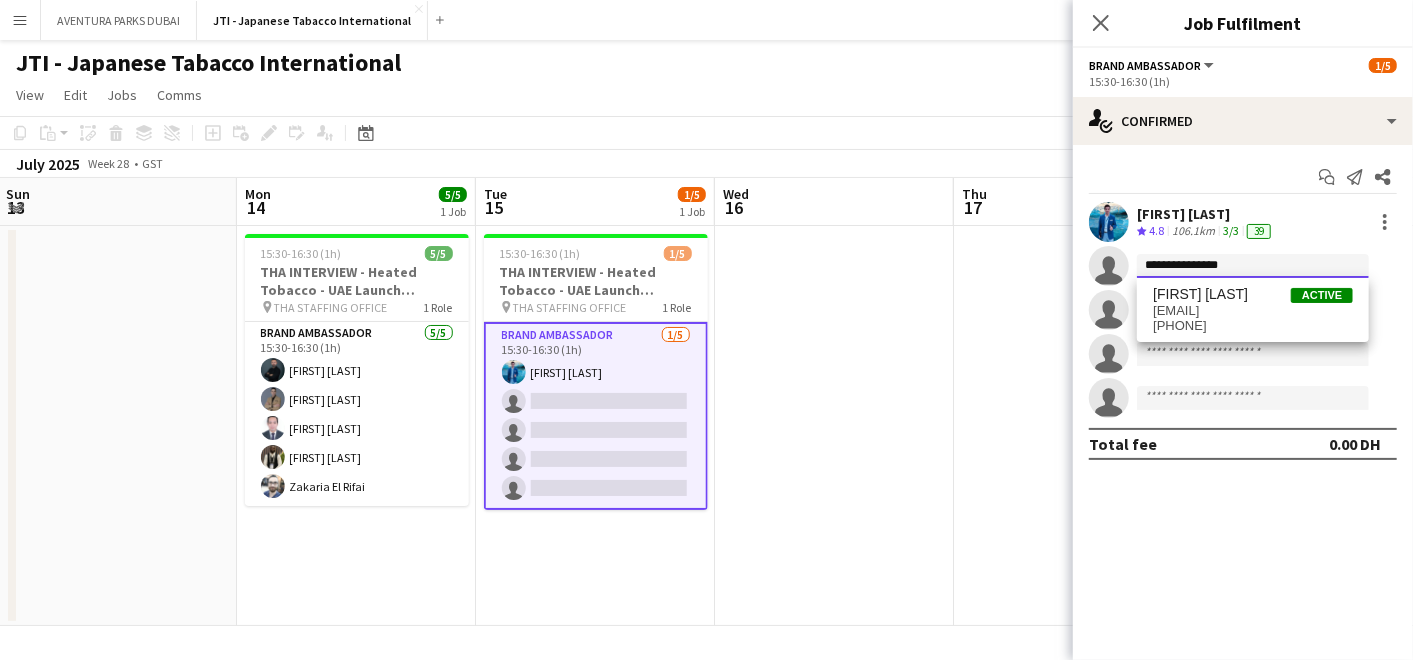 type 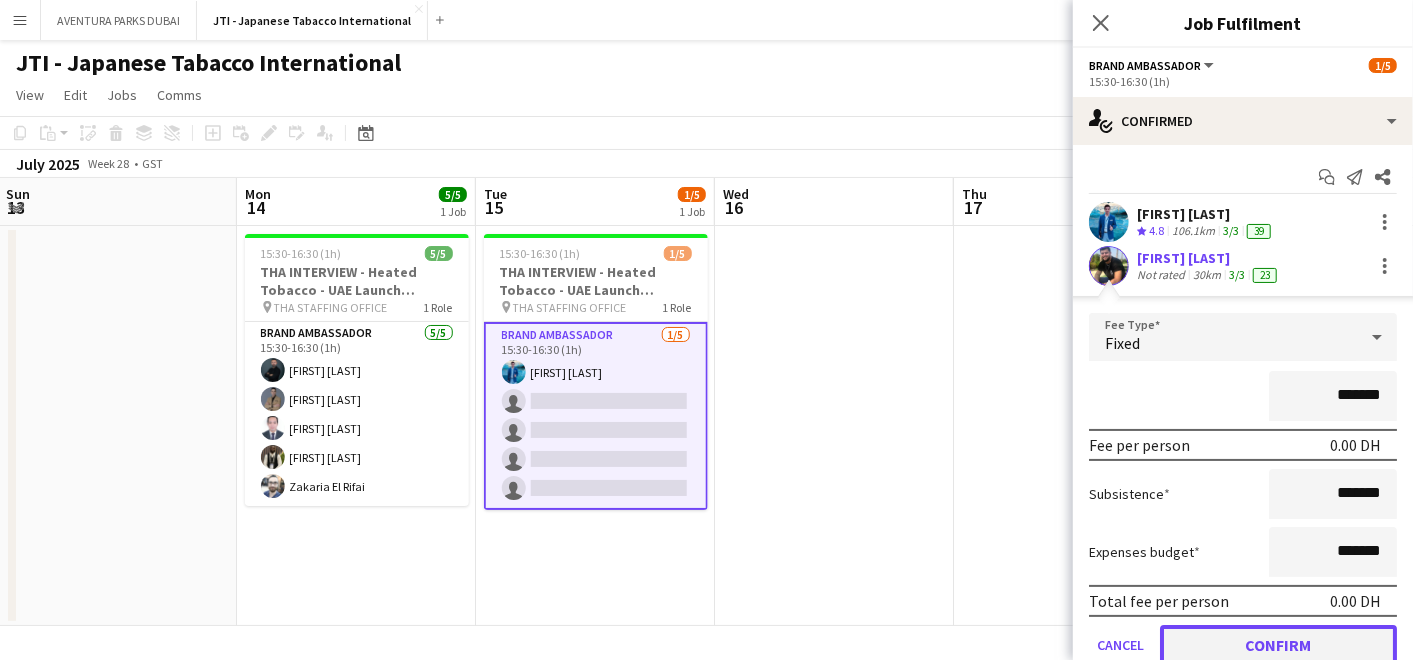 drag, startPoint x: 1287, startPoint y: 627, endPoint x: 1198, endPoint y: 568, distance: 106.78015 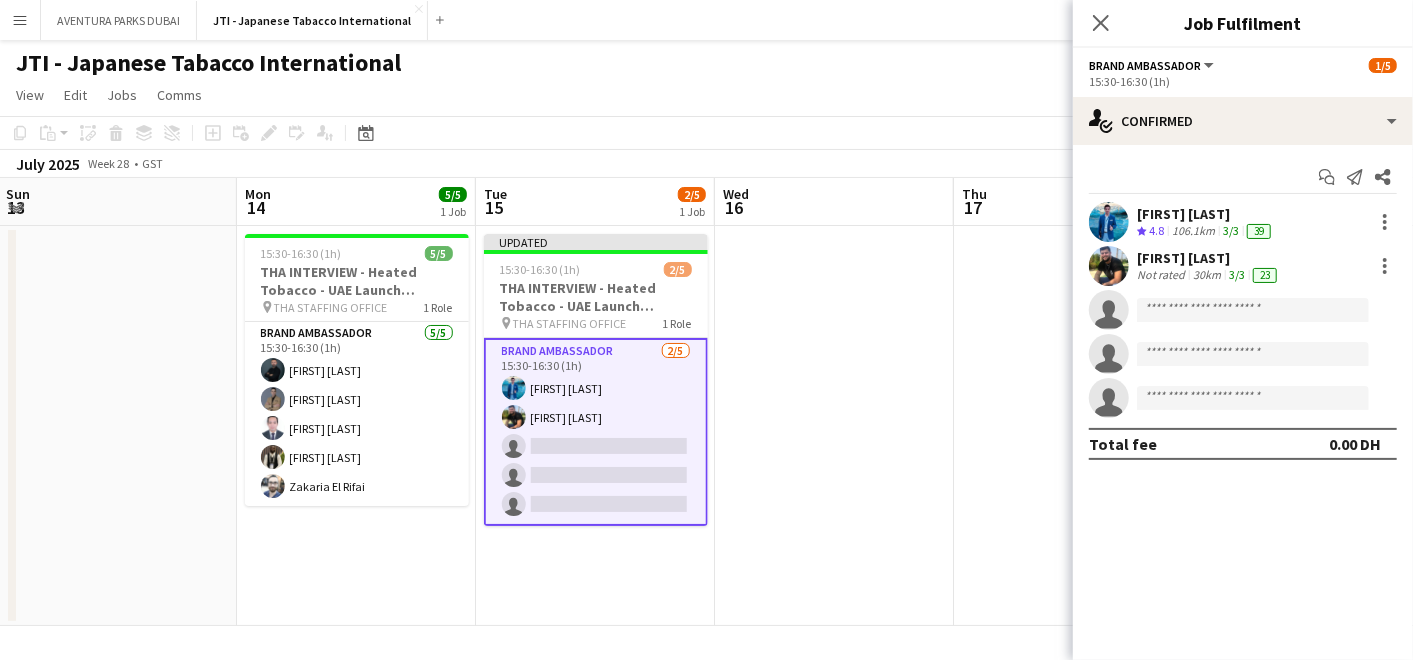 click at bounding box center [1073, 426] 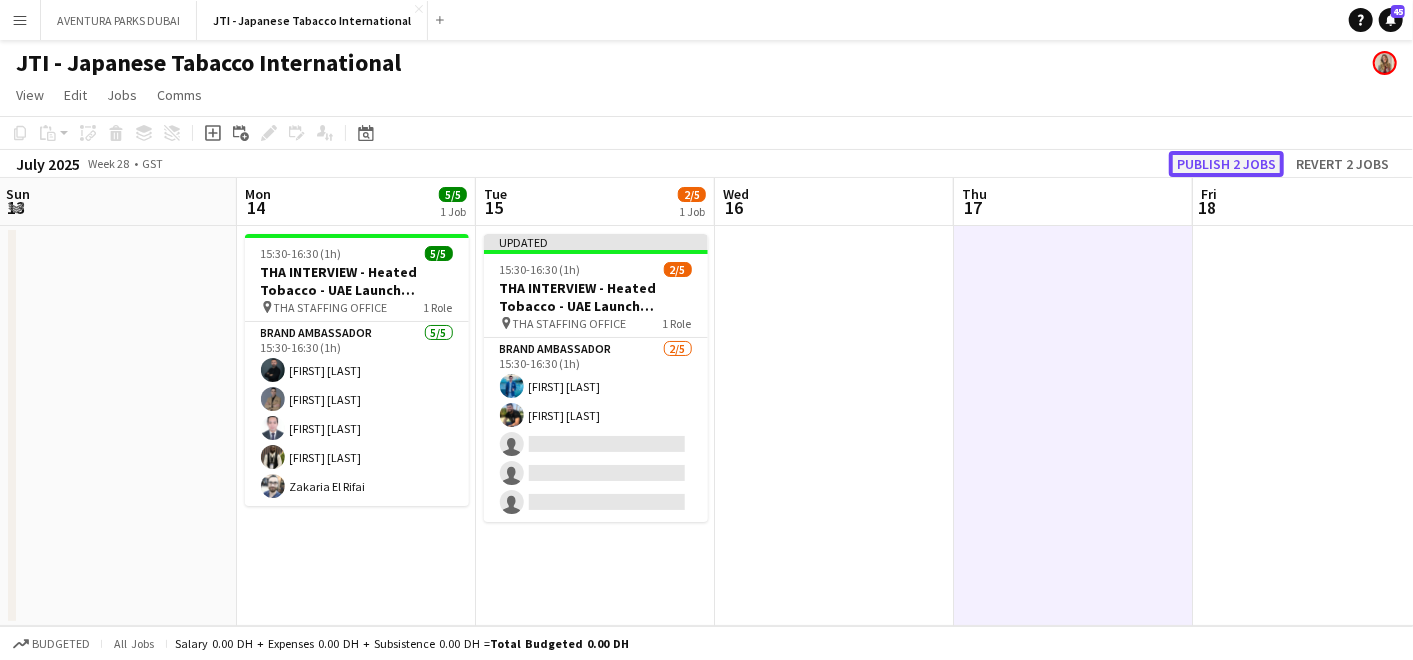 click on "Publish 2 jobs" 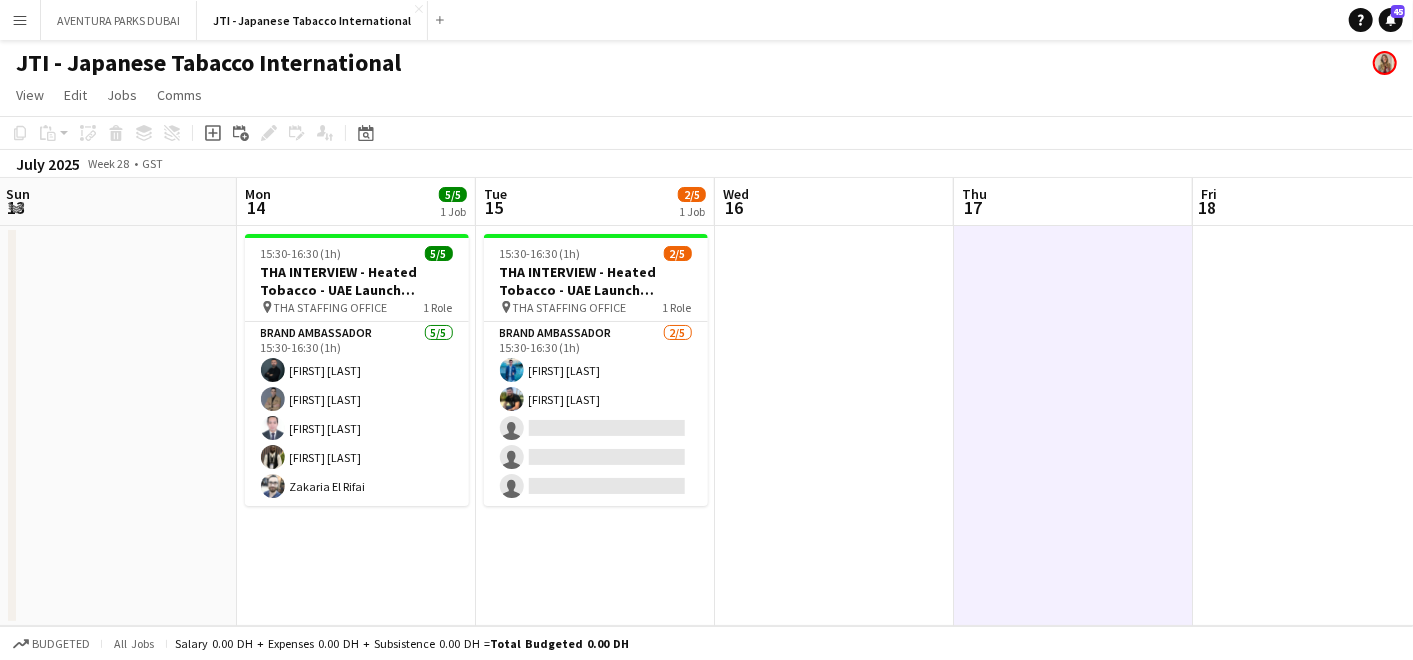 click at bounding box center [834, 426] 